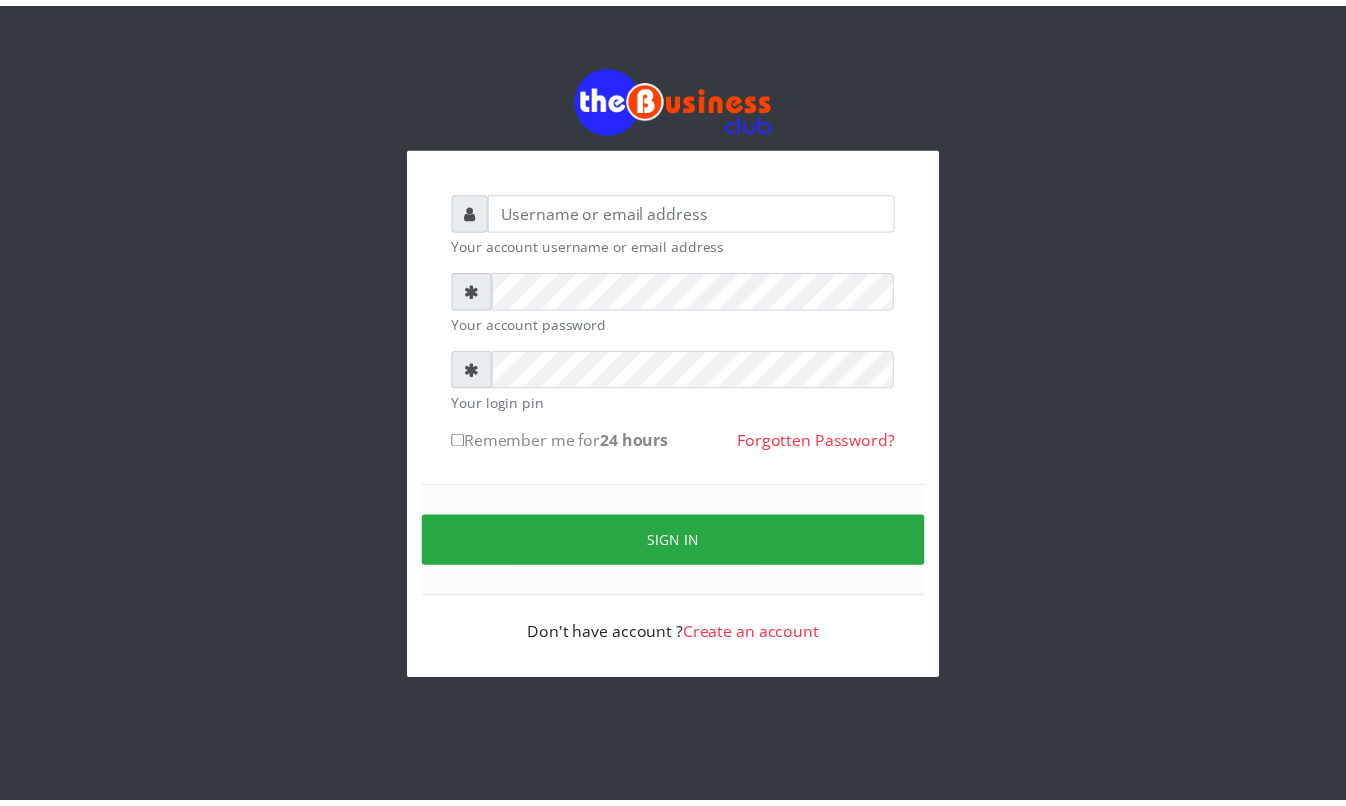 scroll, scrollTop: 0, scrollLeft: 0, axis: both 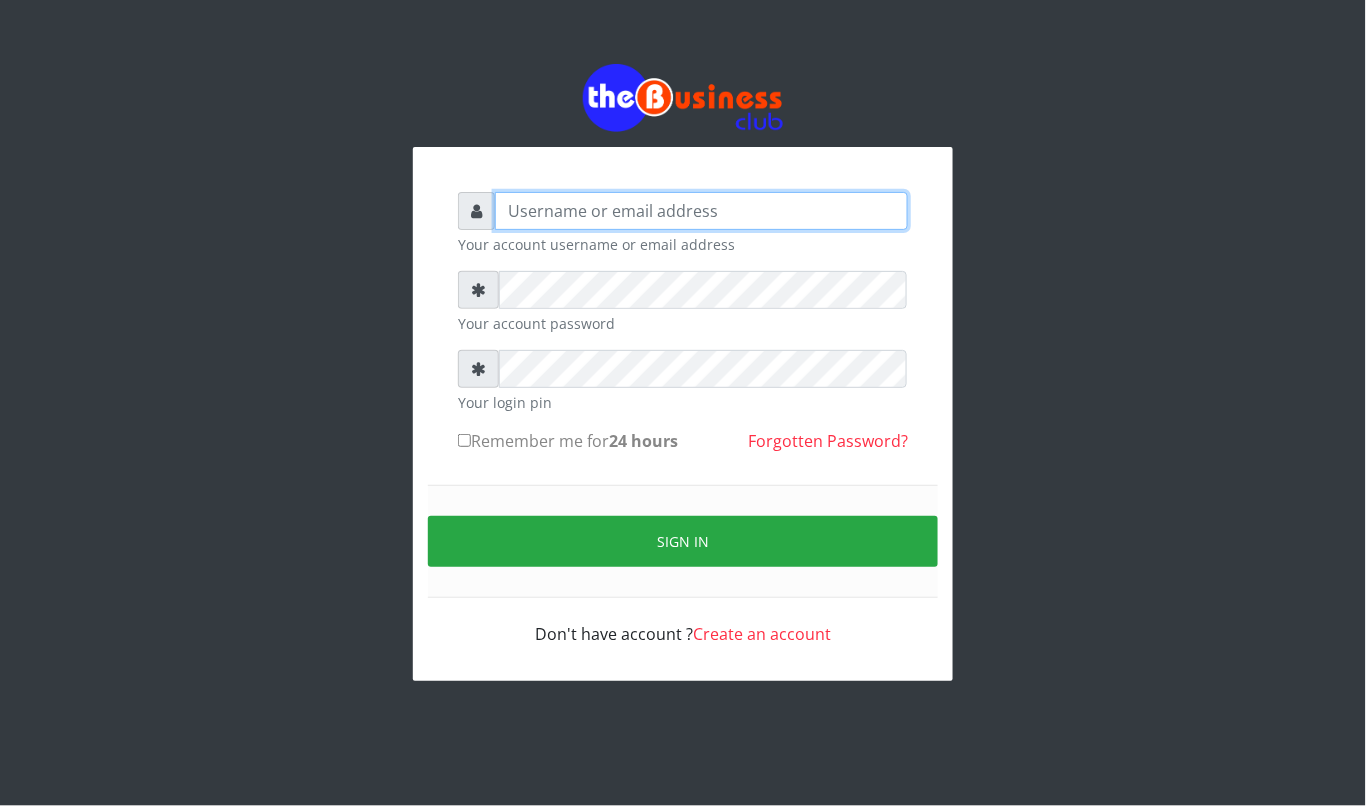 click at bounding box center (701, 211) 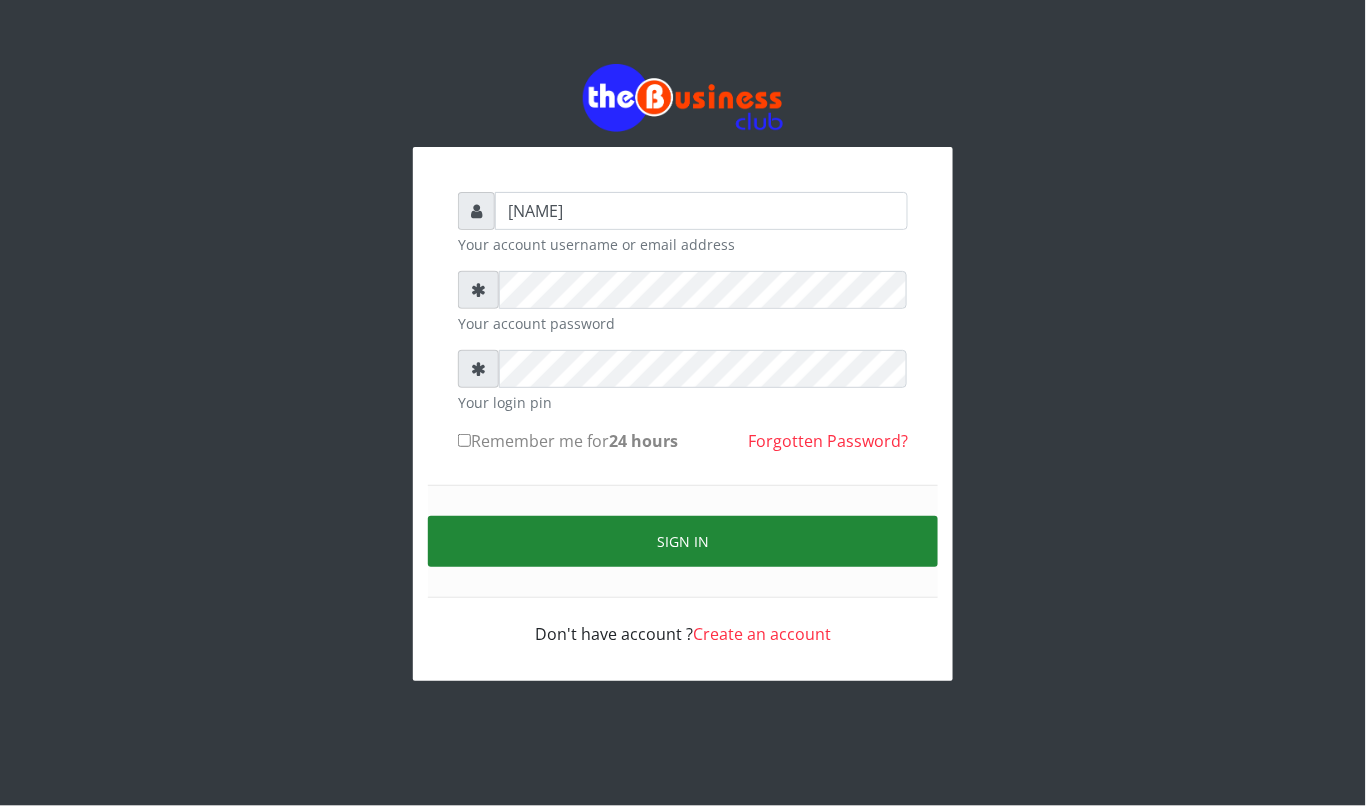 click on "Sign in" at bounding box center [683, 541] 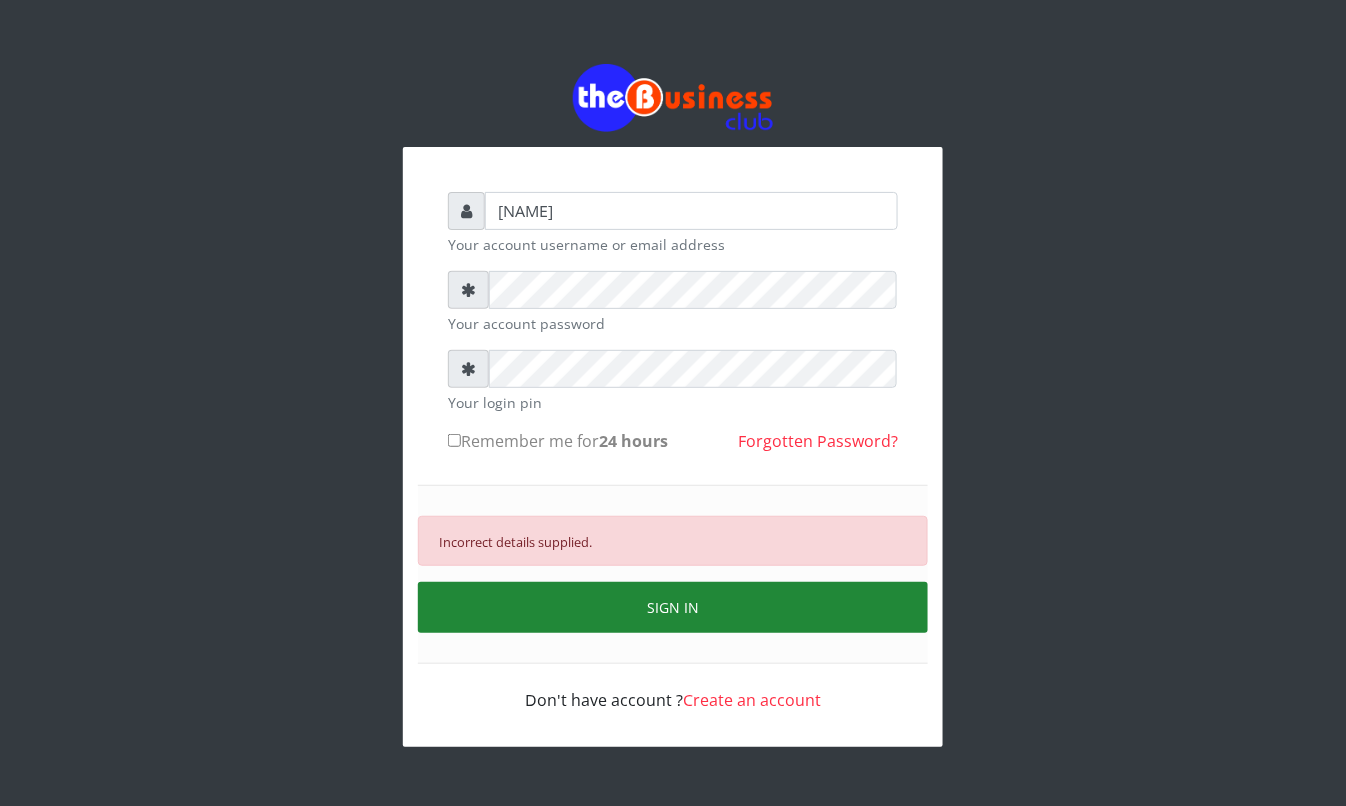 click on "SIGN IN" at bounding box center (673, 607) 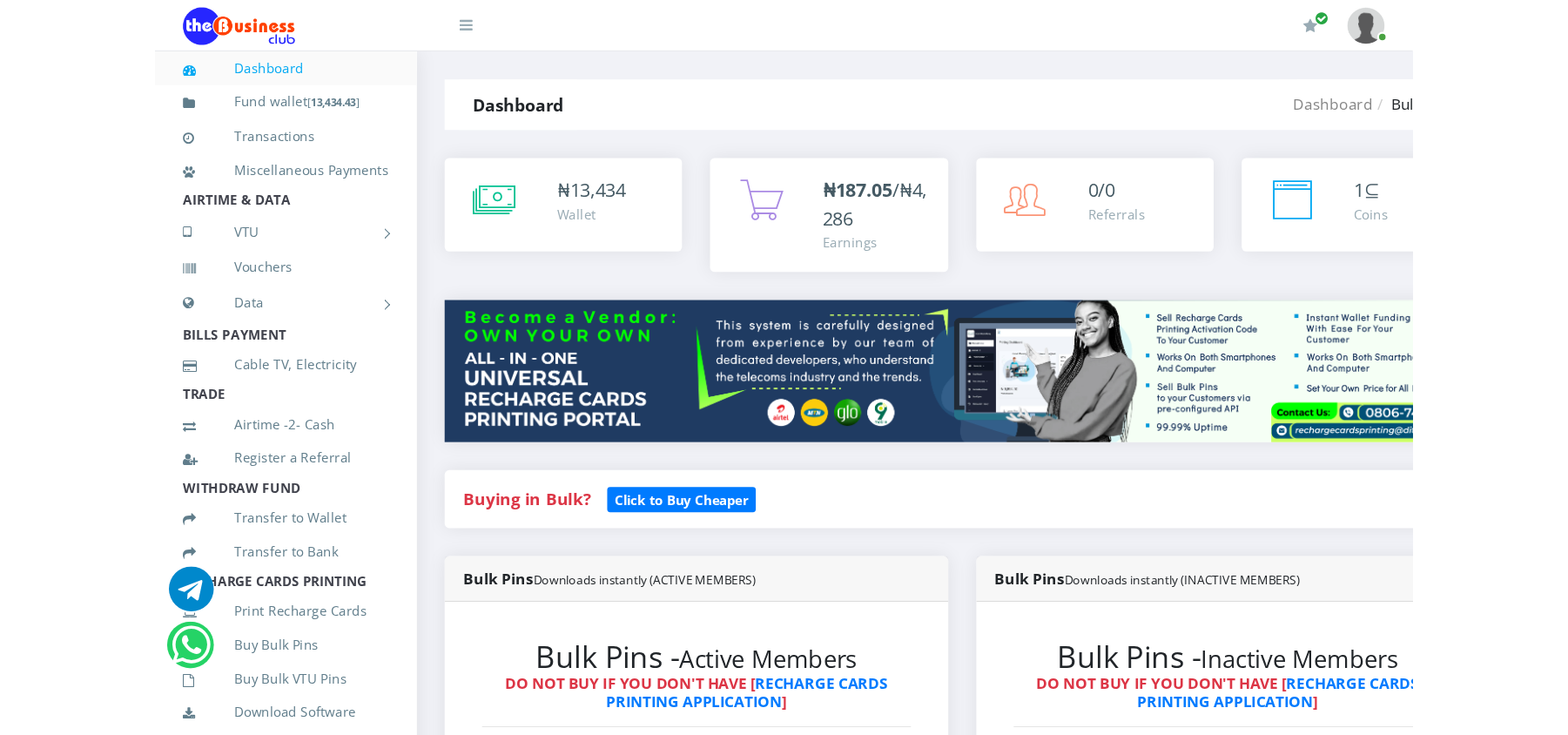 scroll, scrollTop: 0, scrollLeft: 0, axis: both 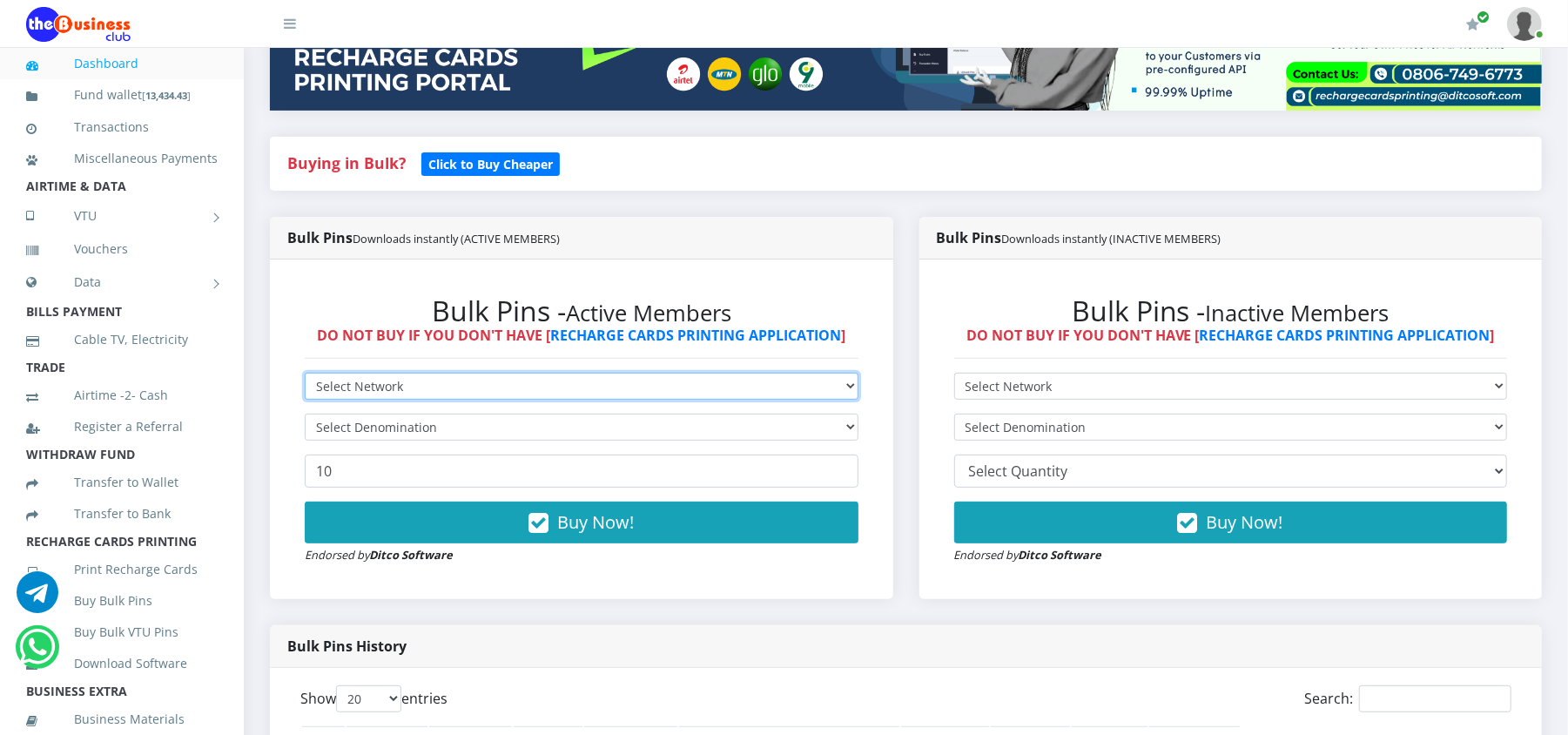 click on "Select Network
MTN
Globacom
9Mobile
Airtel" at bounding box center (582, 386) 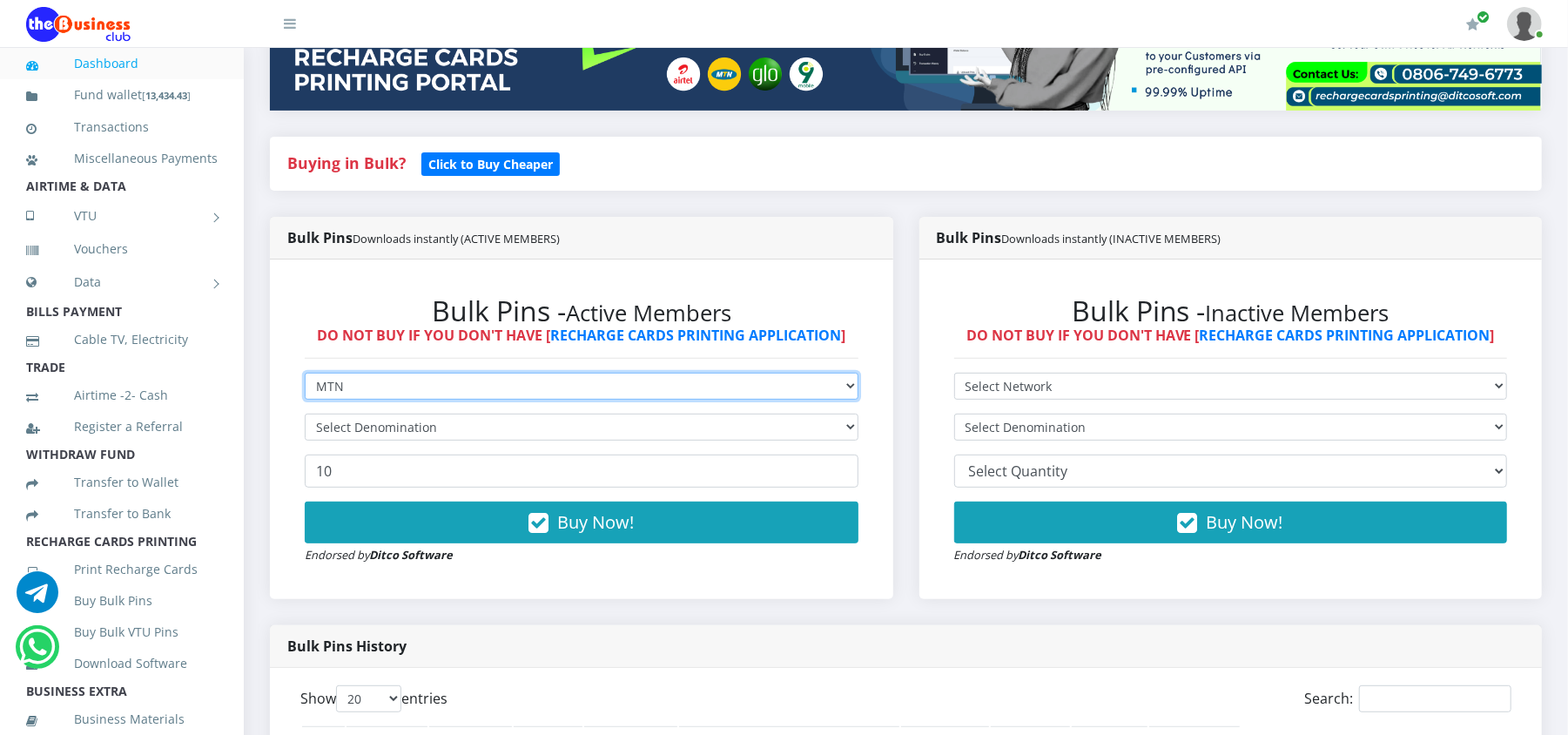 click on "Select Network
MTN
Globacom
9Mobile
Airtel" at bounding box center (582, 386) 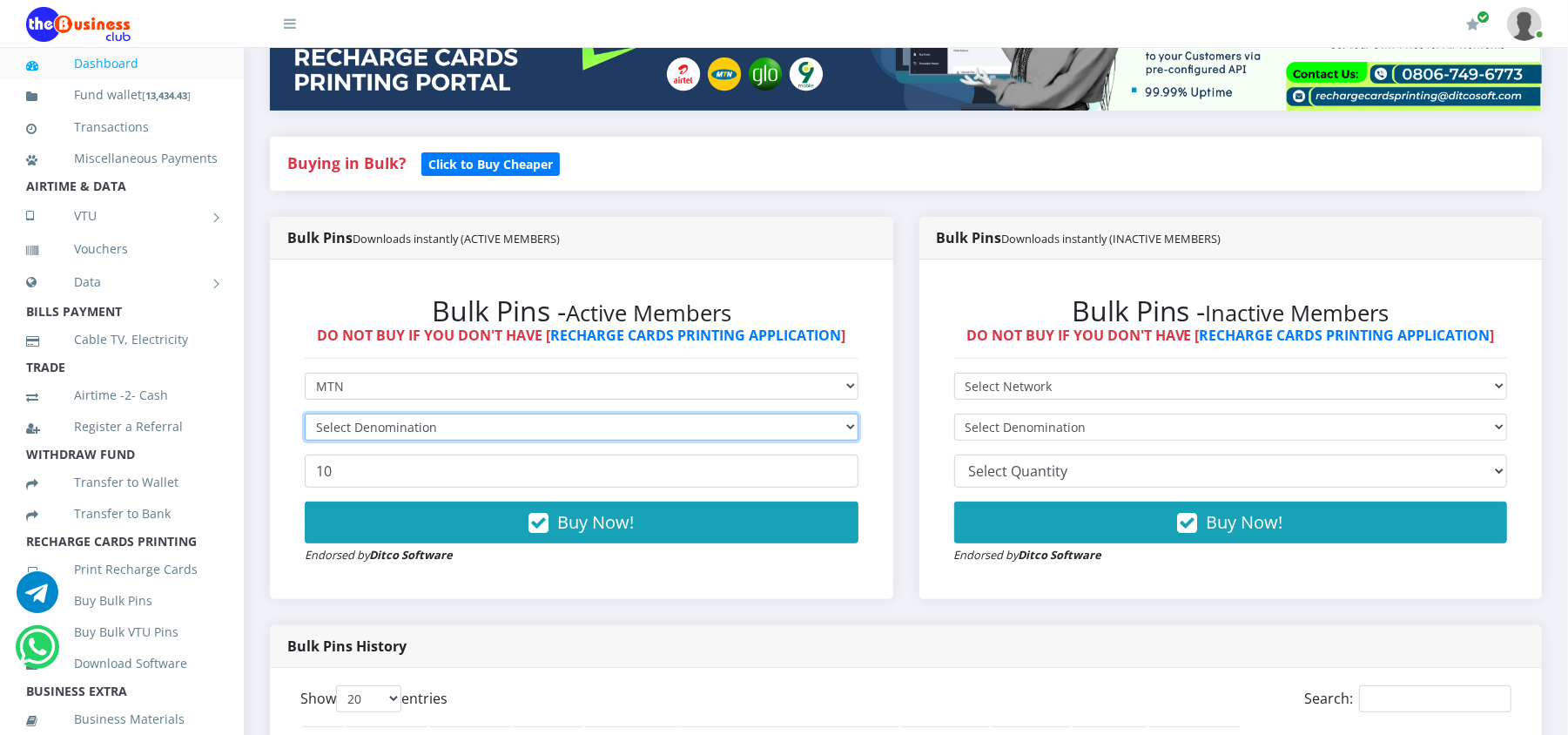 click on "Select Denomination" at bounding box center (582, 427) 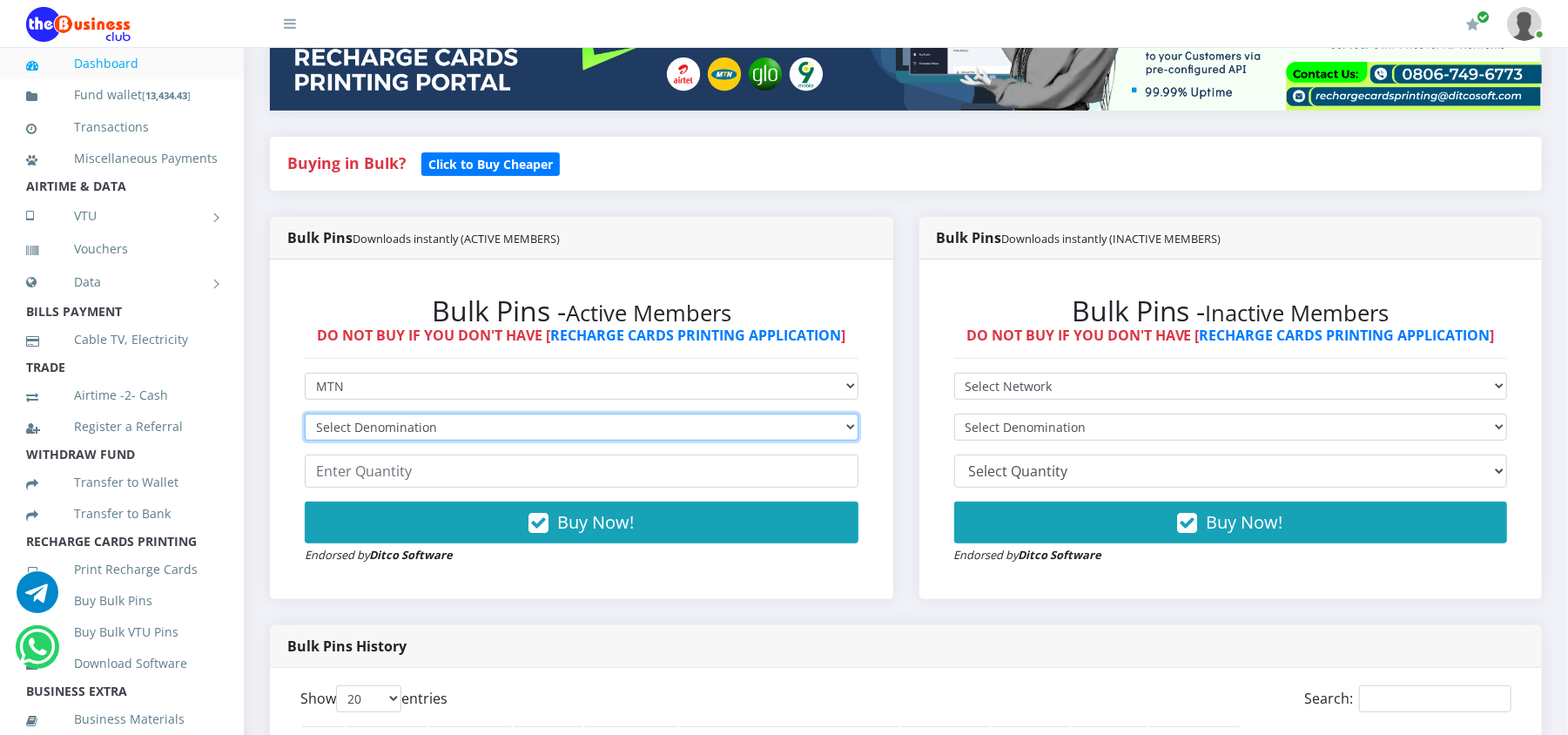 select on "193.96-200" 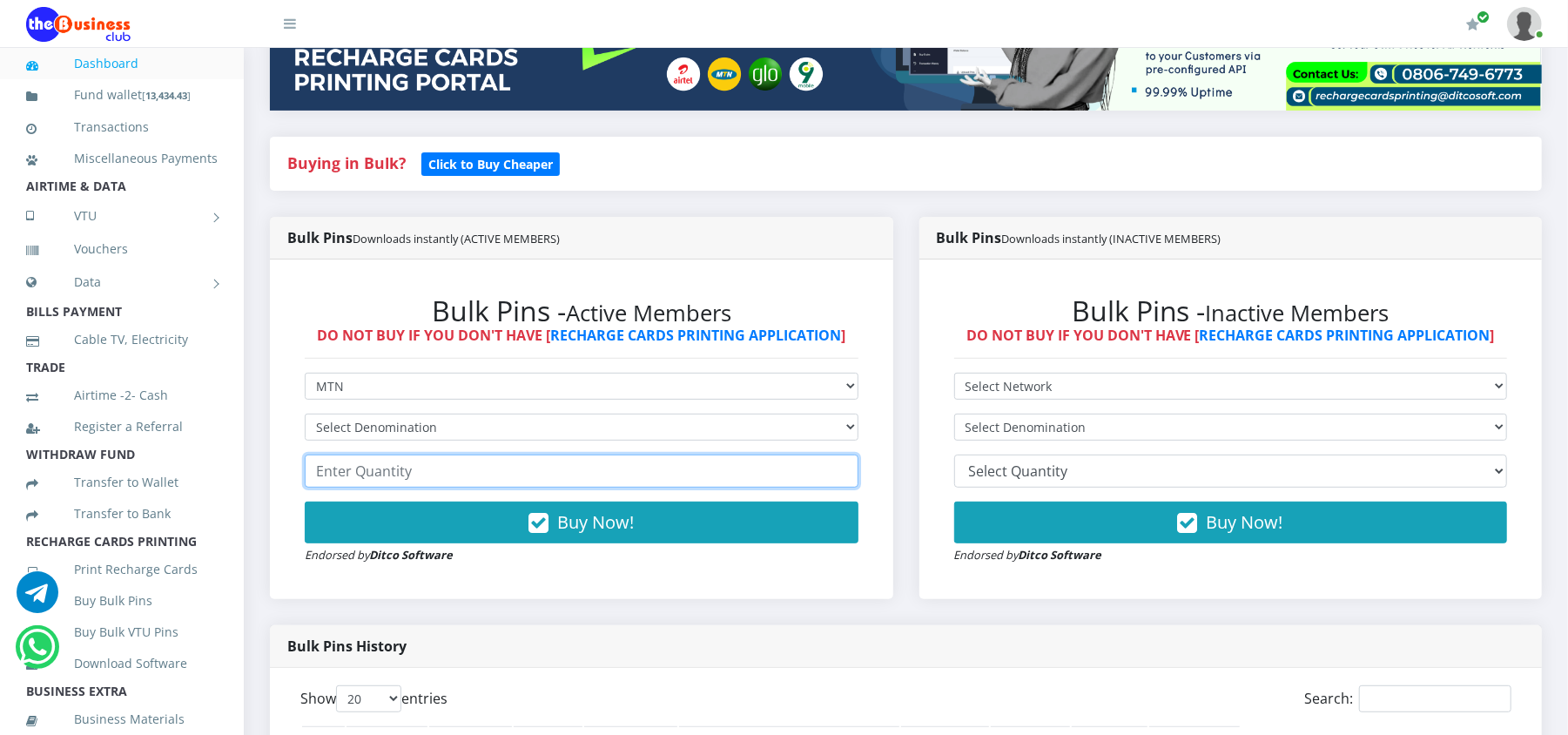 click at bounding box center [582, 471] 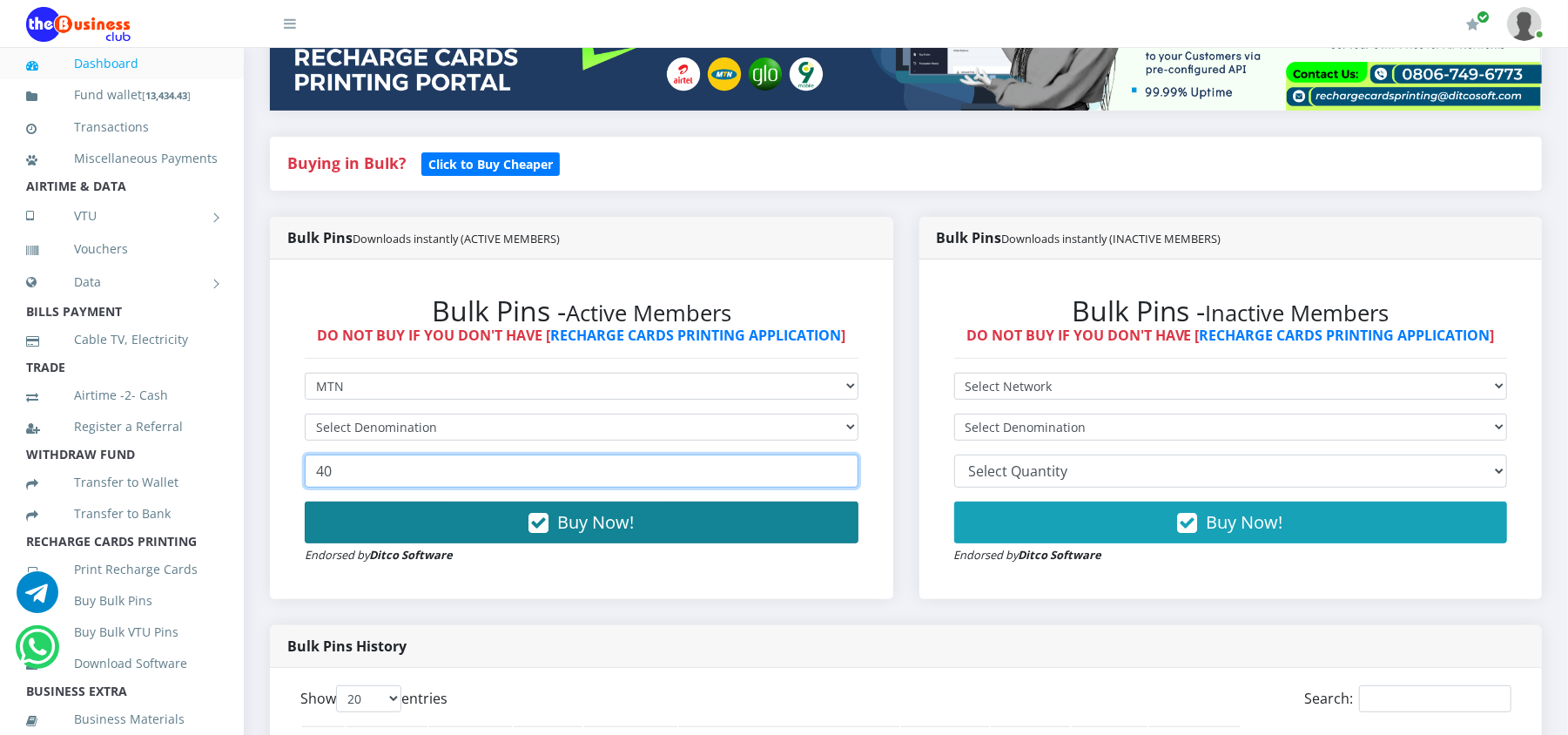 type on "40" 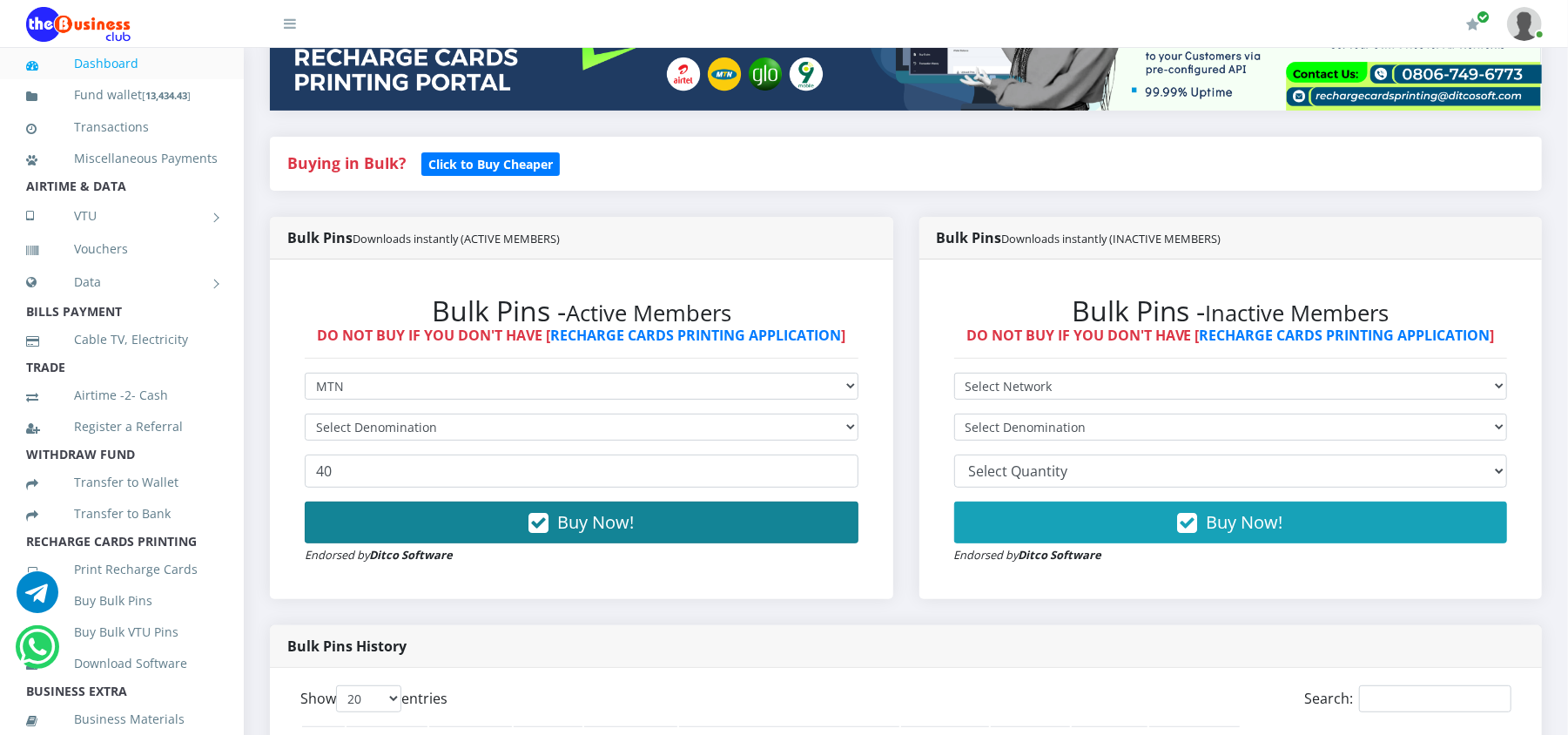click on "Buy Now!" at bounding box center [582, 523] 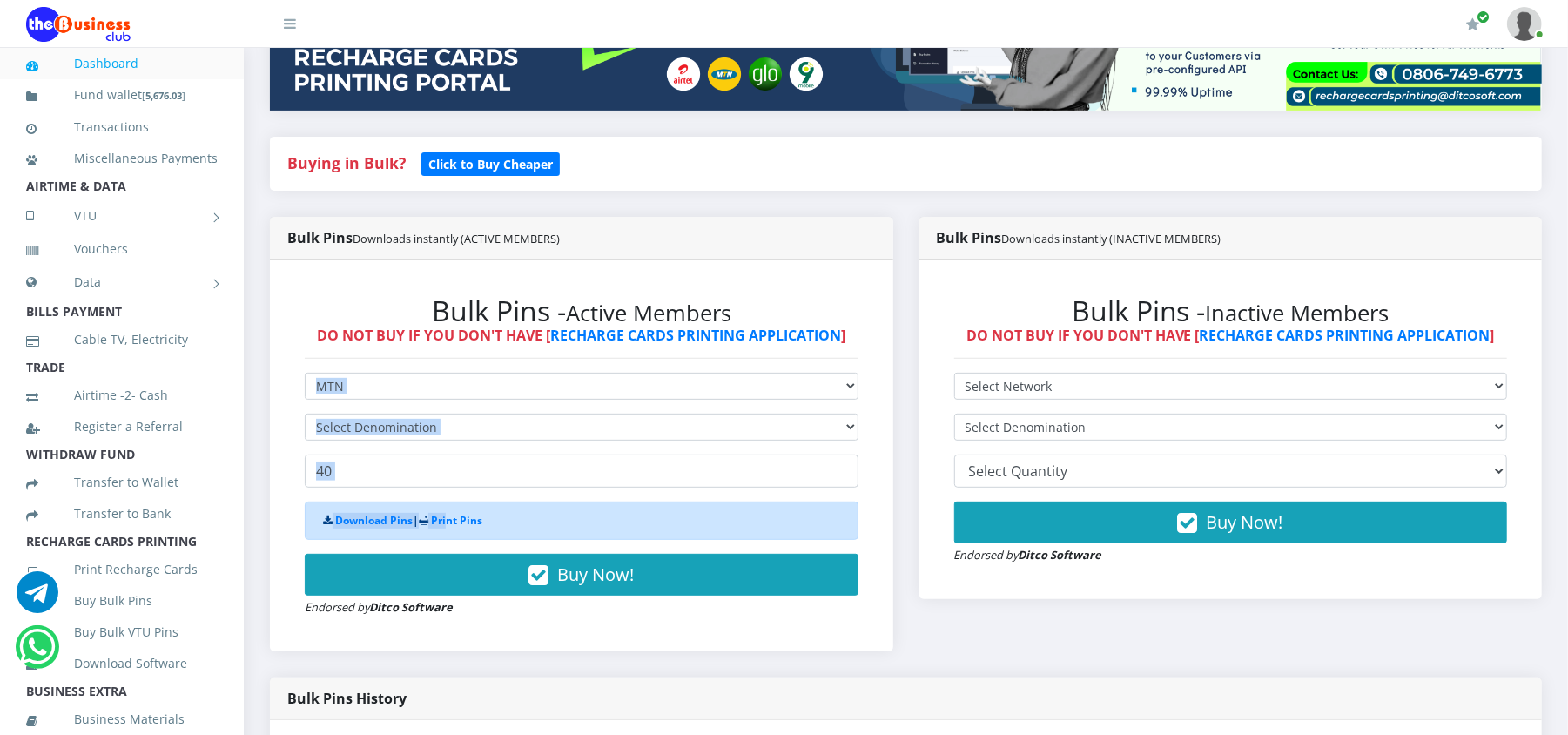 drag, startPoint x: 451, startPoint y: 531, endPoint x: 362, endPoint y: 398, distance: 160.03125 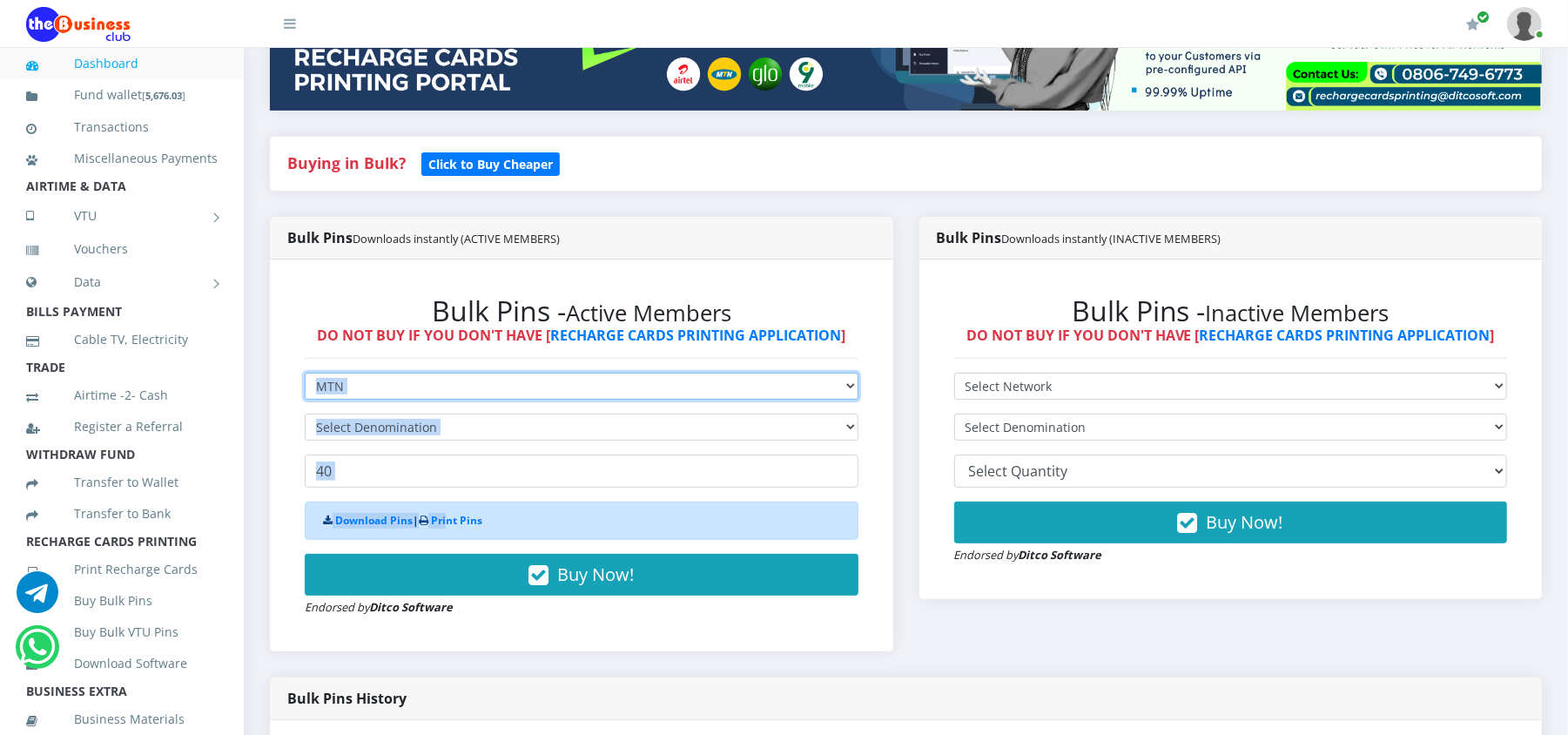 click on "Select Network
MTN
Globacom
9Mobile
Airtel" at bounding box center (582, 386) 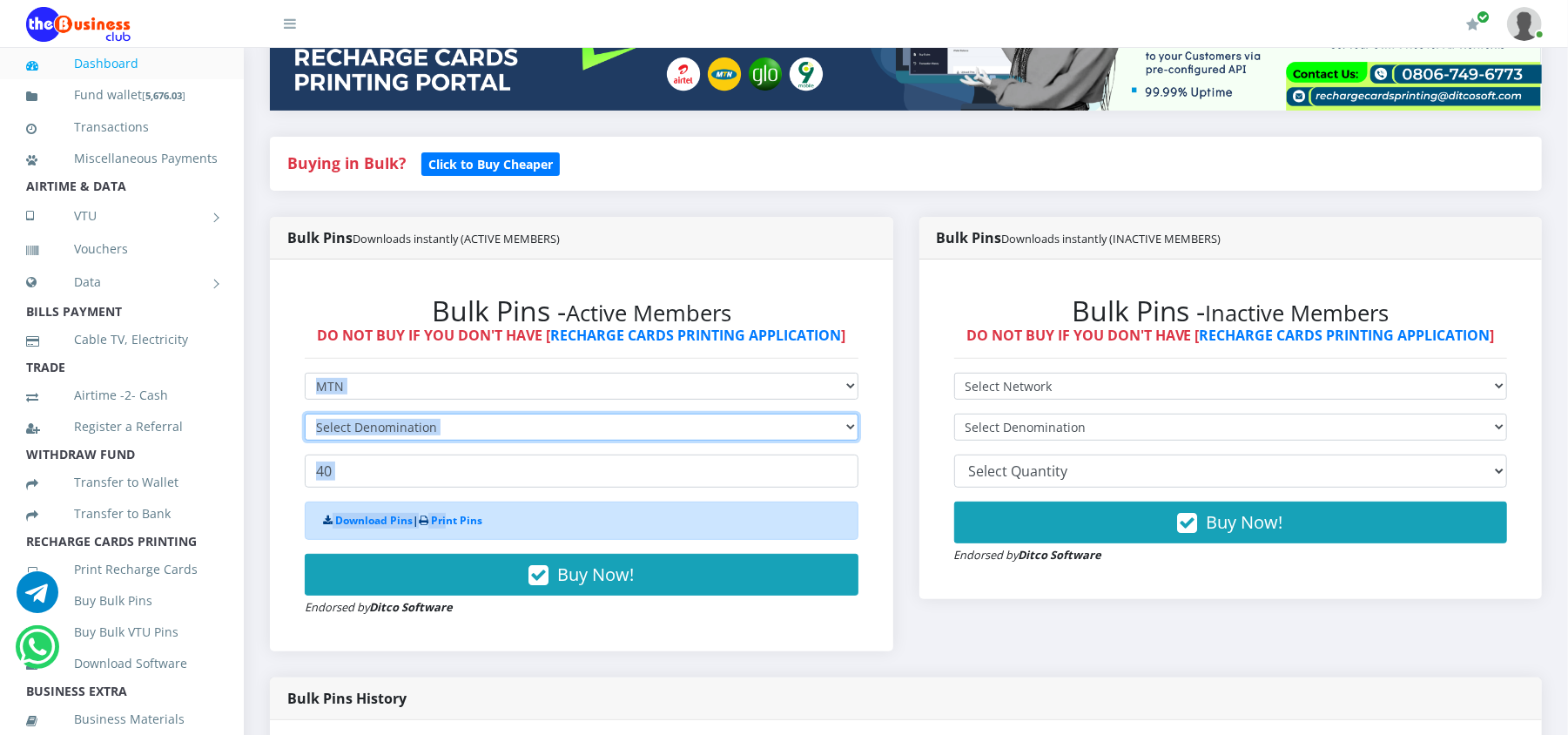 click on "Select Denomination MTN NGN100 - ₦96.98 MTN NGN200 - ₦193.96 MTN NGN400 - ₦387.92 MTN NGN500 - ₦484.90 MTN NGN1000 - ₦969.80 MTN NGN1500 - ₦1,454.70" at bounding box center [582, 427] 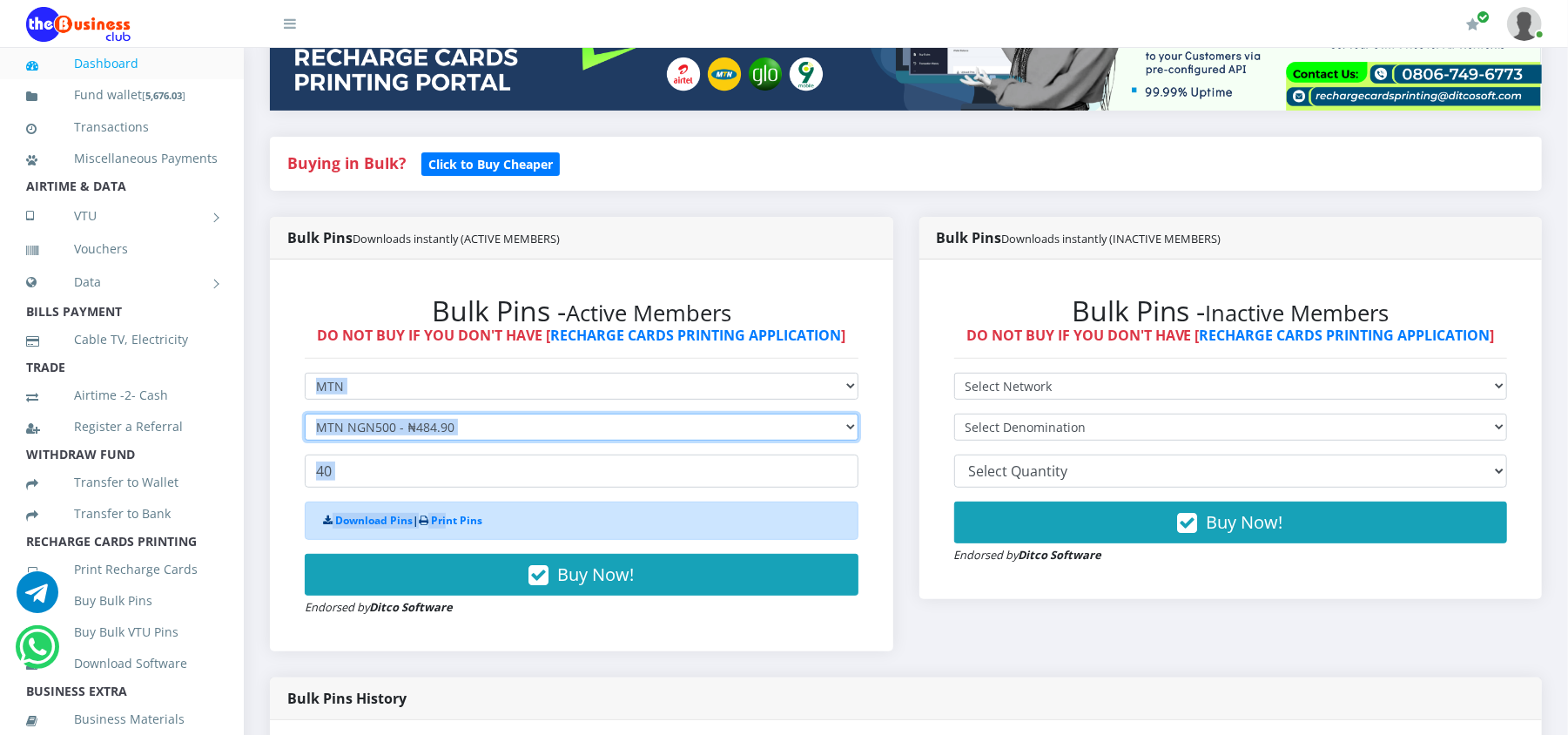 click on "Select Denomination MTN NGN100 - ₦96.98 MTN NGN200 - ₦193.96 MTN NGN400 - ₦387.92 MTN NGN500 - ₦484.90 MTN NGN1000 - ₦969.80 MTN NGN1500 - ₦1,454.70" at bounding box center [582, 427] 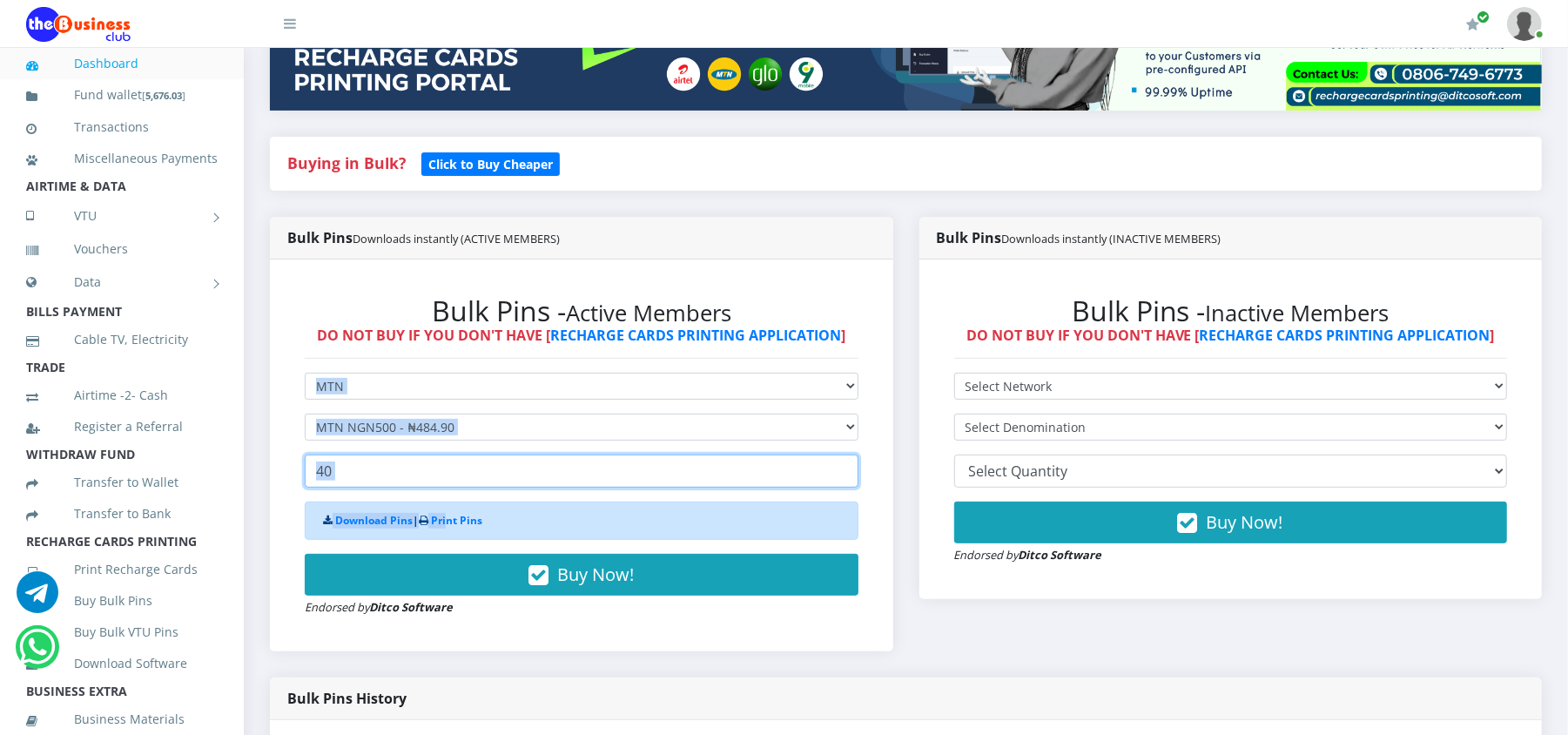 click on "40" at bounding box center (582, 471) 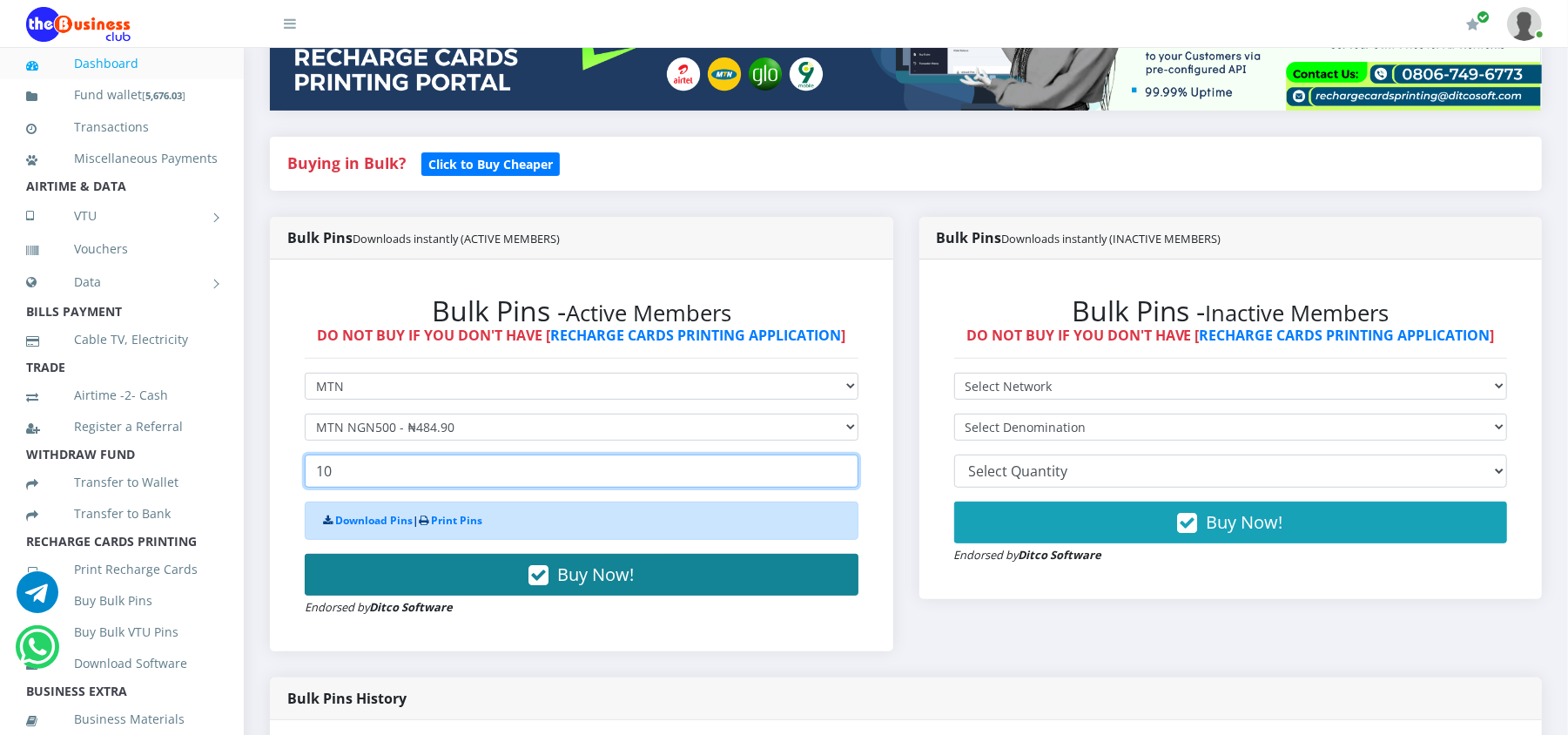 type on "10" 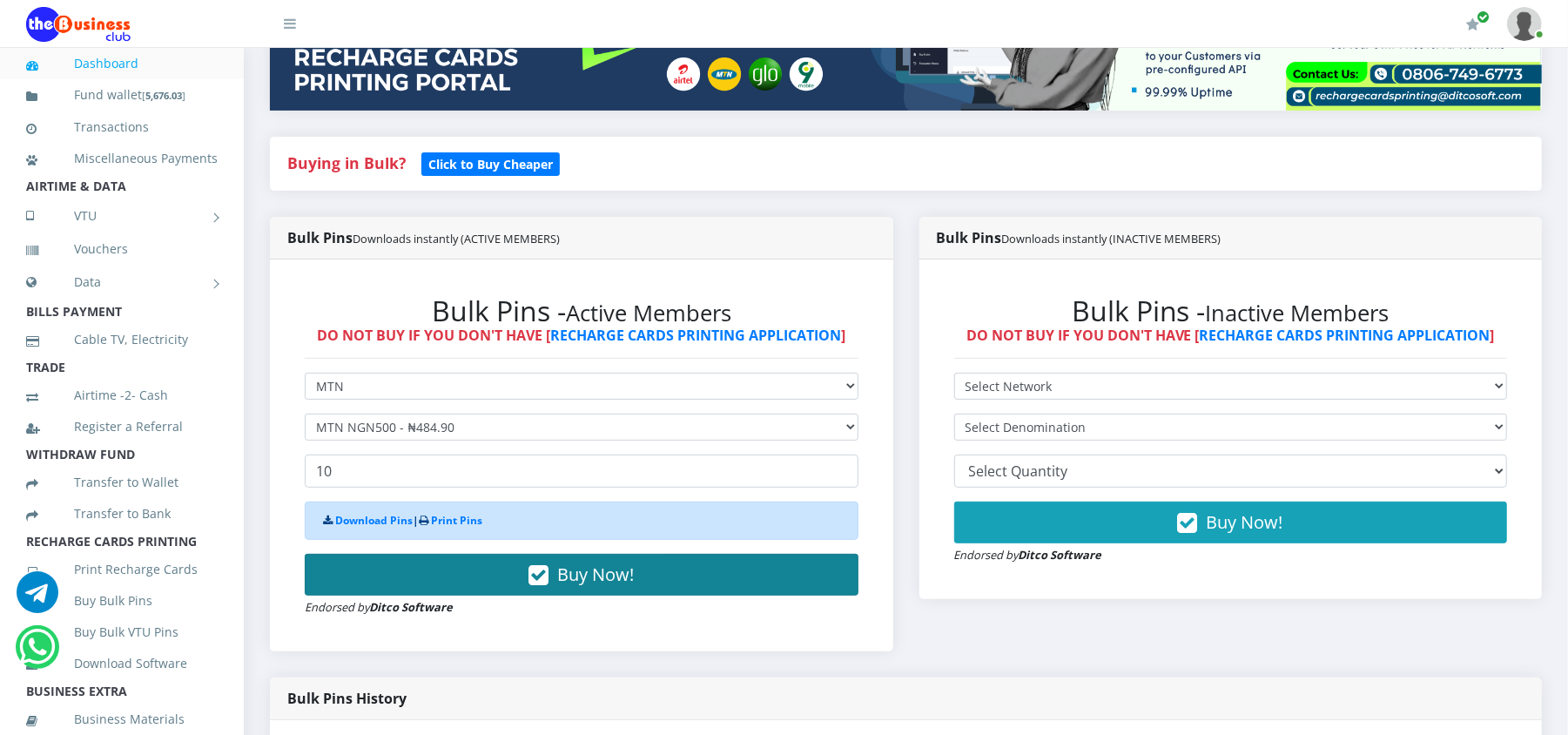 click on "Buy Now!" at bounding box center (582, 575) 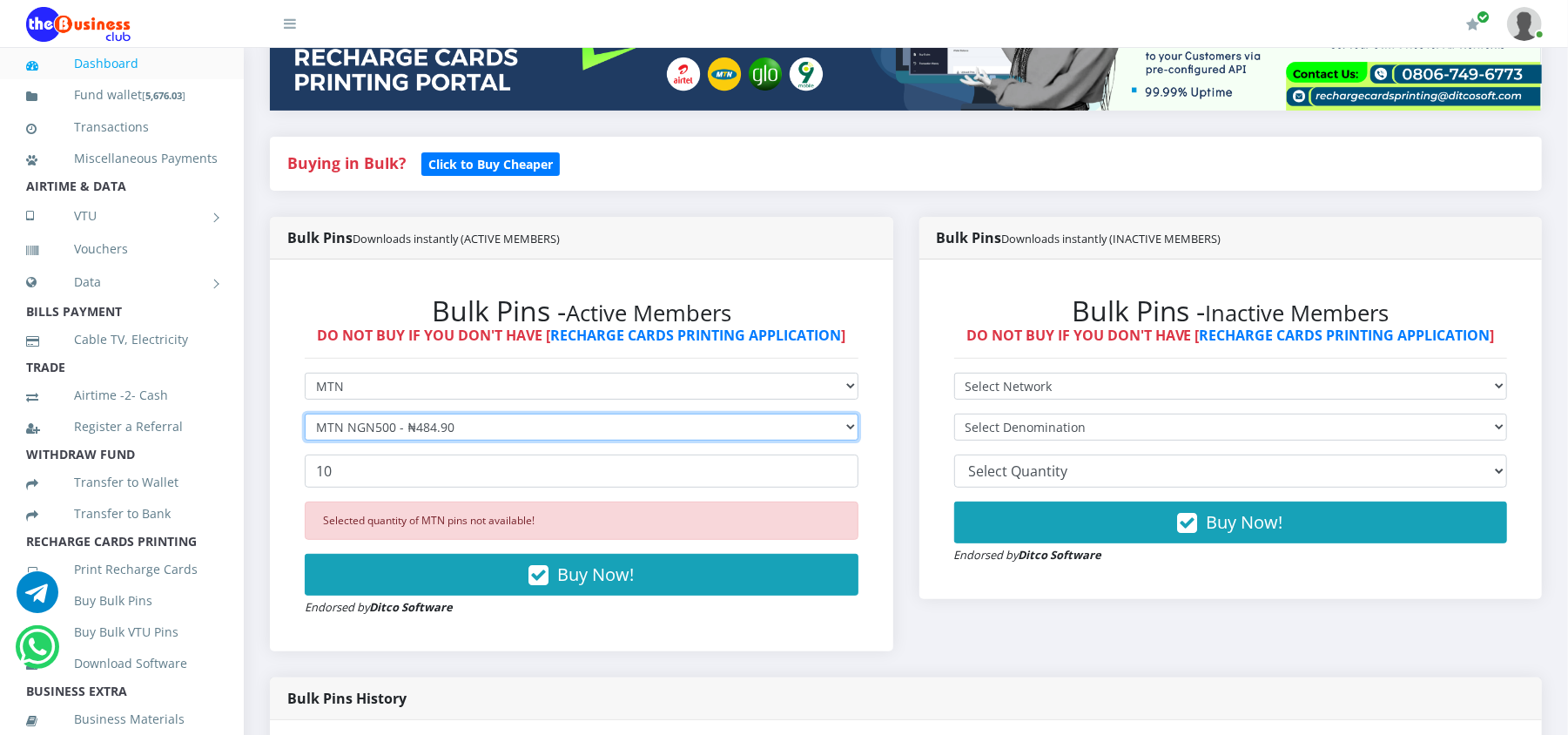 click on "Select Denomination MTN NGN100 - ₦96.98 MTN NGN200 - ₦193.96 MTN NGN400 - ₦387.92 MTN NGN500 - ₦484.90 MTN NGN1000 - ₦969.80 MTN NGN1500 - ₦1,454.70" at bounding box center [582, 427] 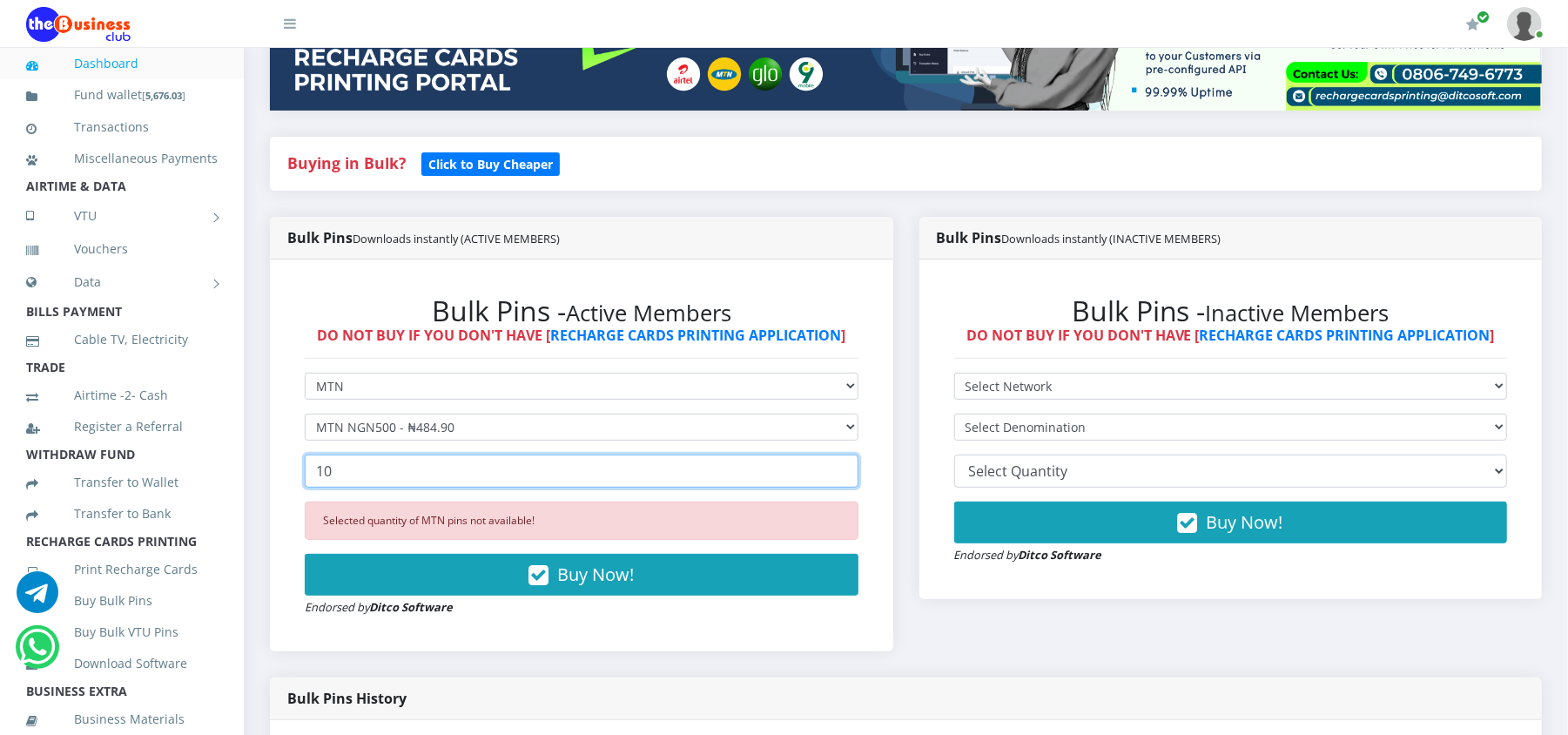 click on "10" at bounding box center (582, 471) 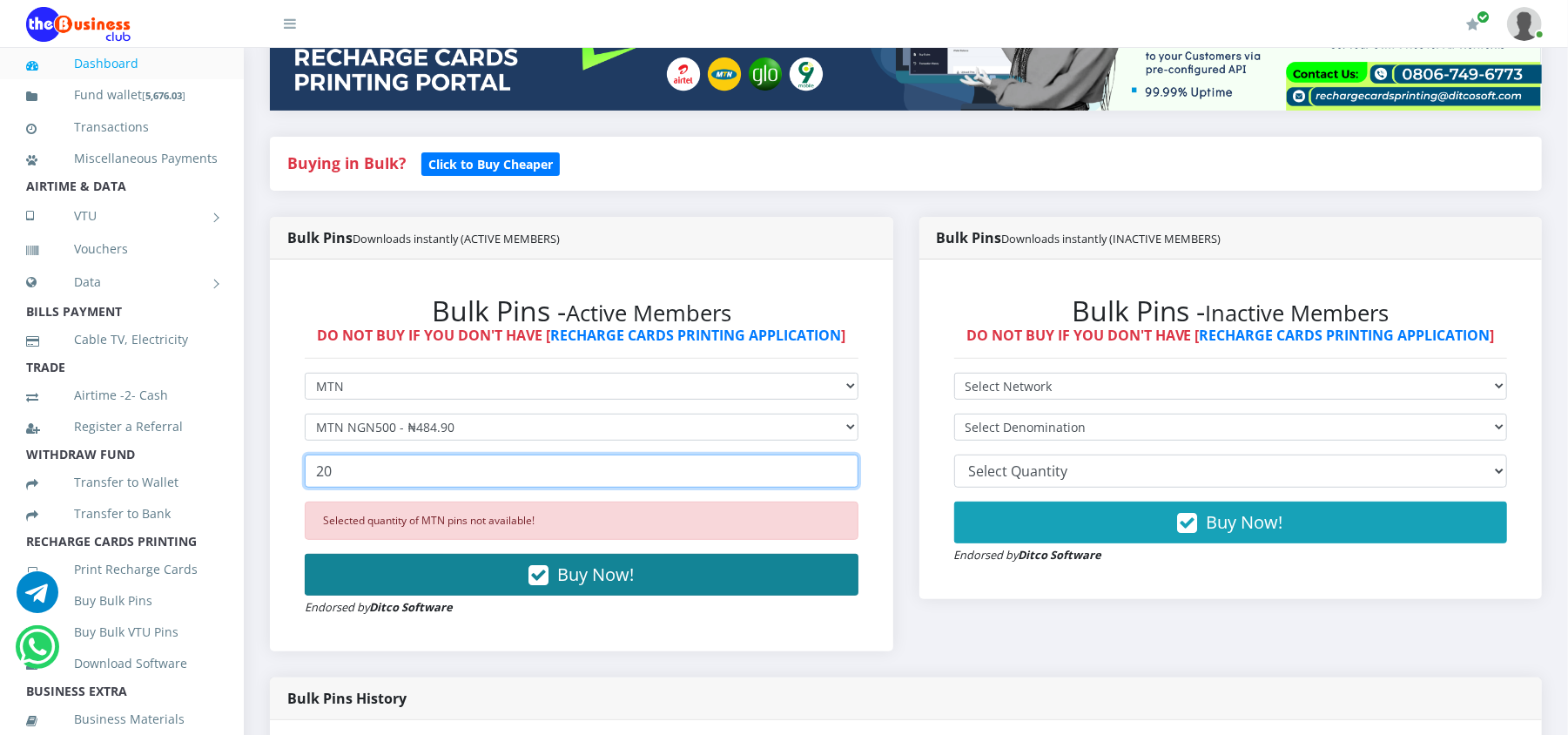 type on "20" 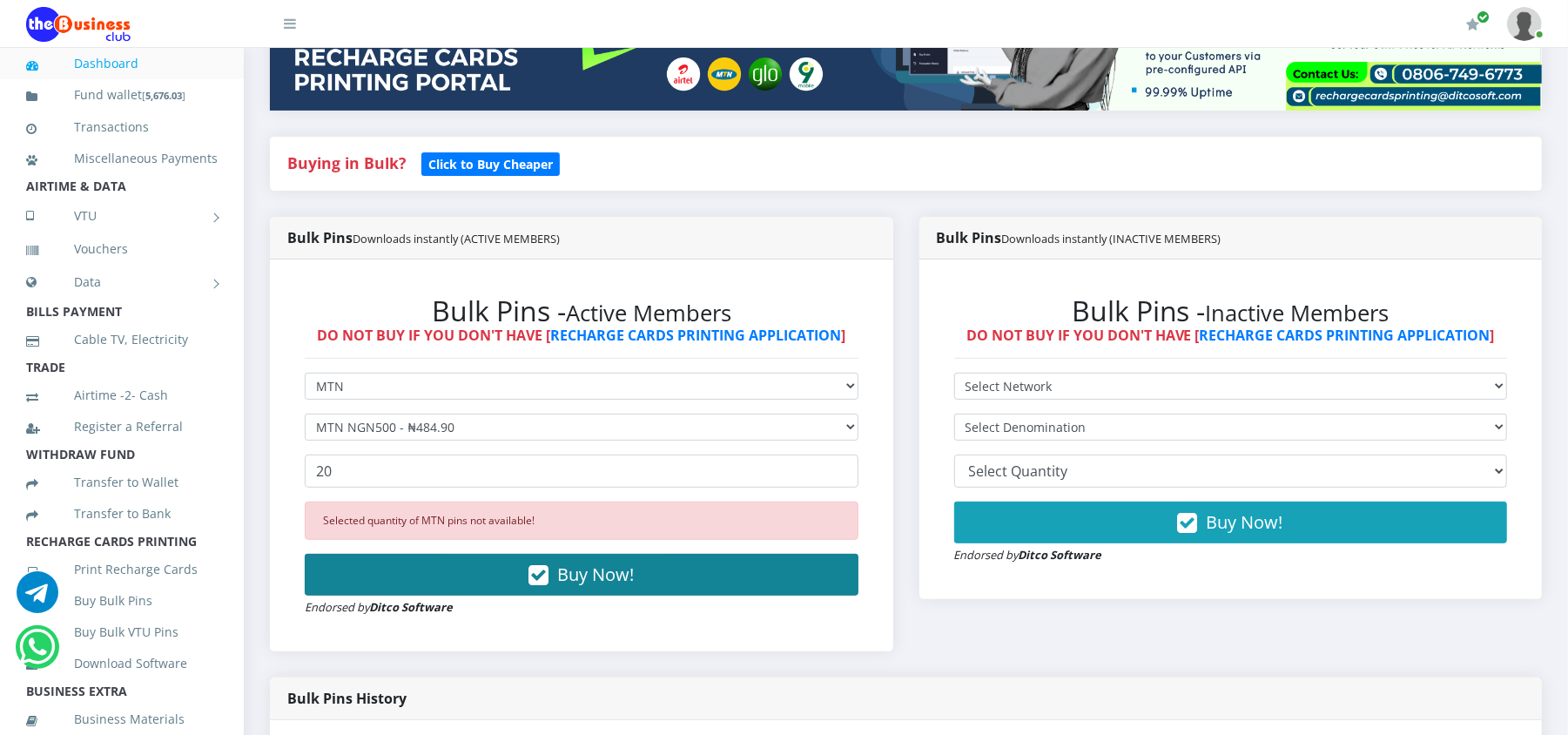 click on "Buy Now!" at bounding box center (582, 575) 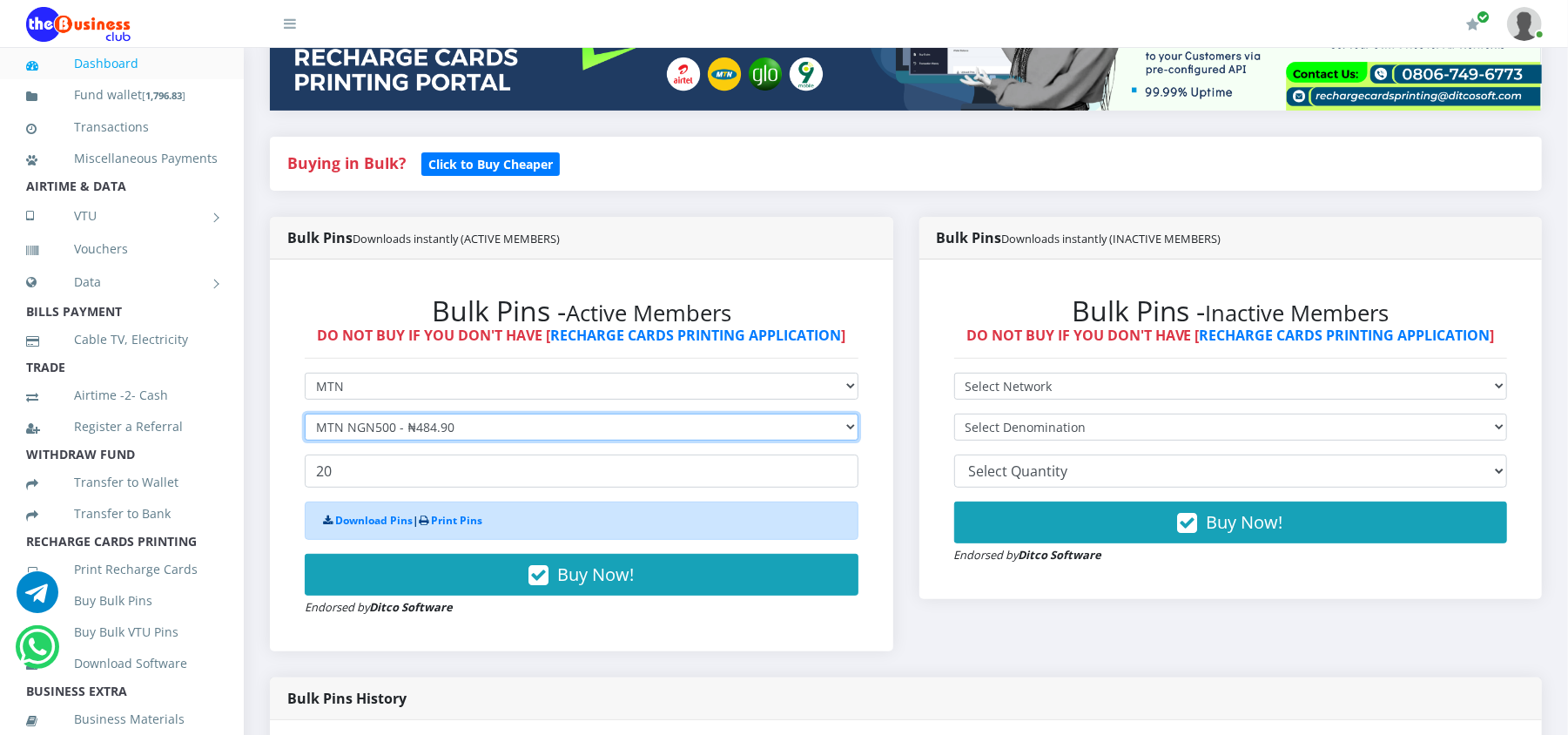 click on "Select Denomination MTN NGN100 - ₦96.98 MTN NGN200 - ₦193.96 MTN NGN400 - ₦387.92 MTN NGN500 - ₦484.90 MTN NGN1000 - ₦969.80 MTN NGN1500 - ₦1,454.70" at bounding box center (582, 427) 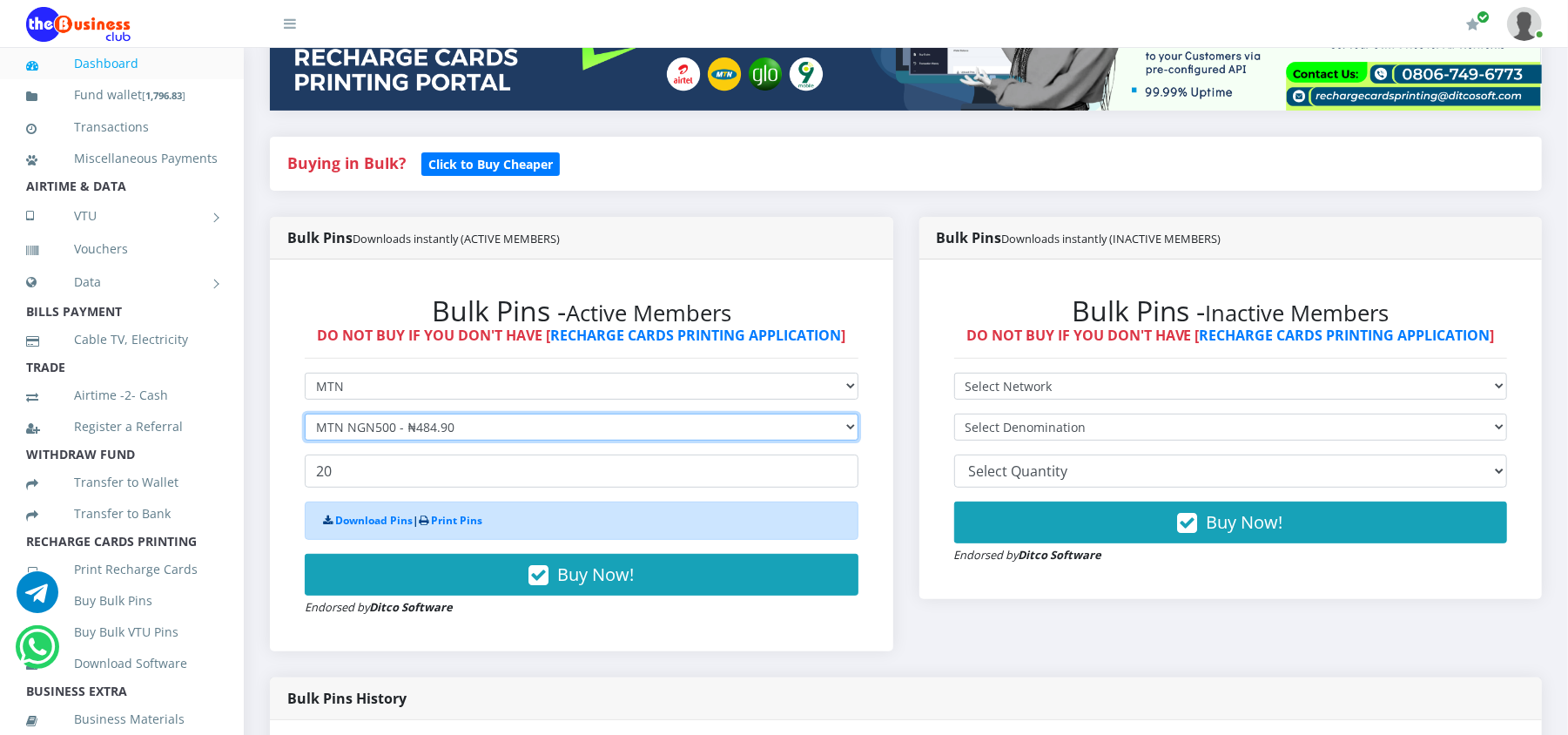 select on "96.98-100" 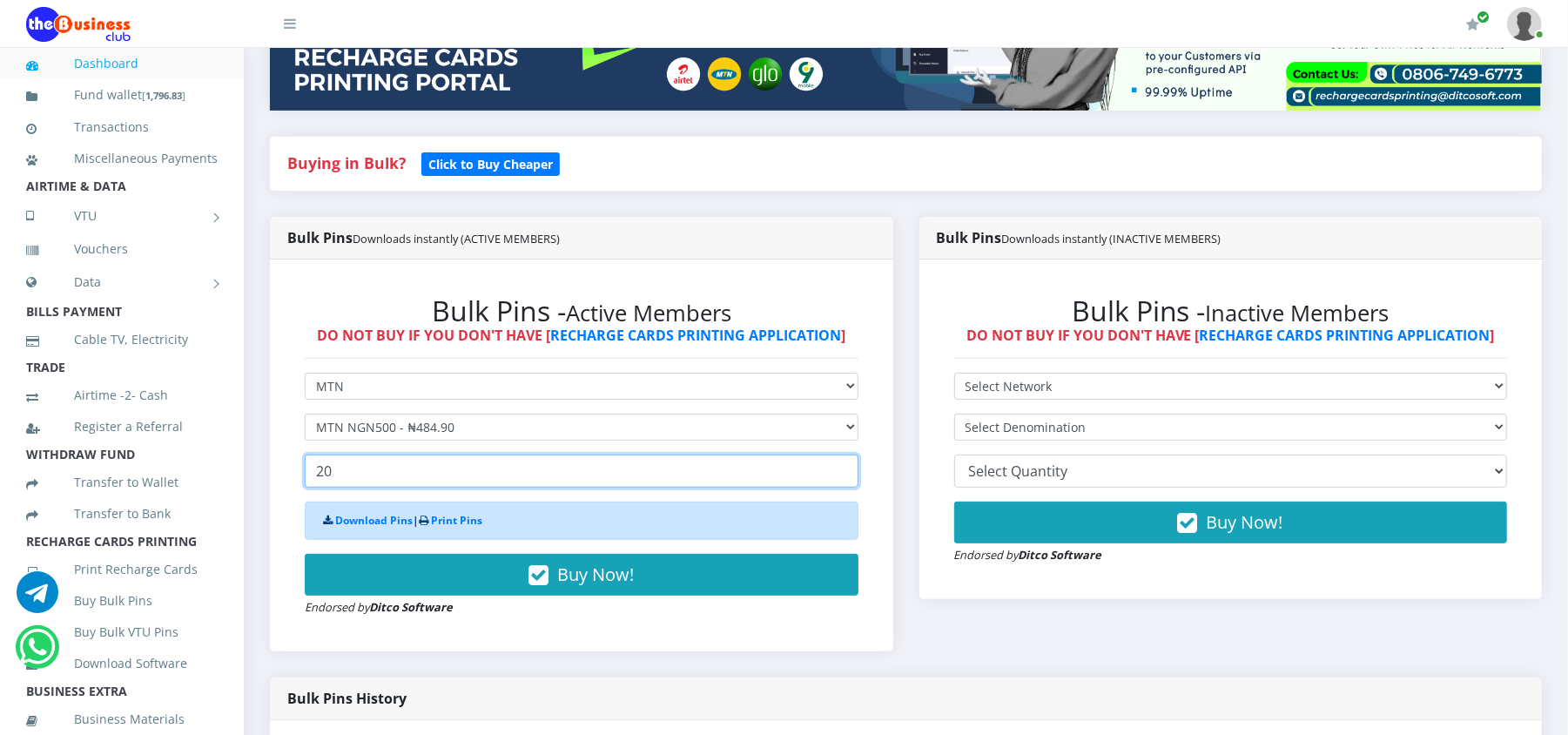 click on "20" at bounding box center [582, 471] 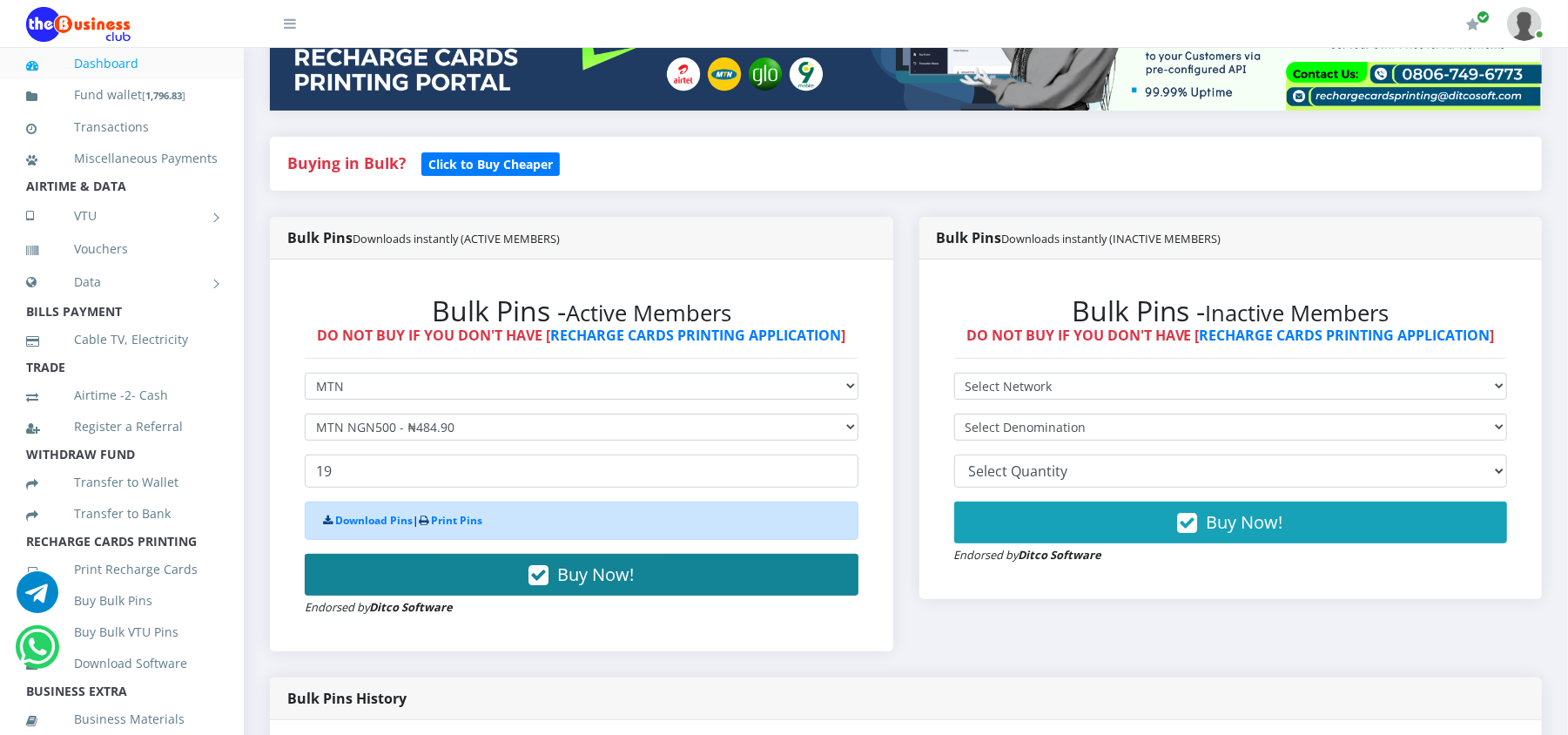 click on "Buy Now!" at bounding box center [582, 575] 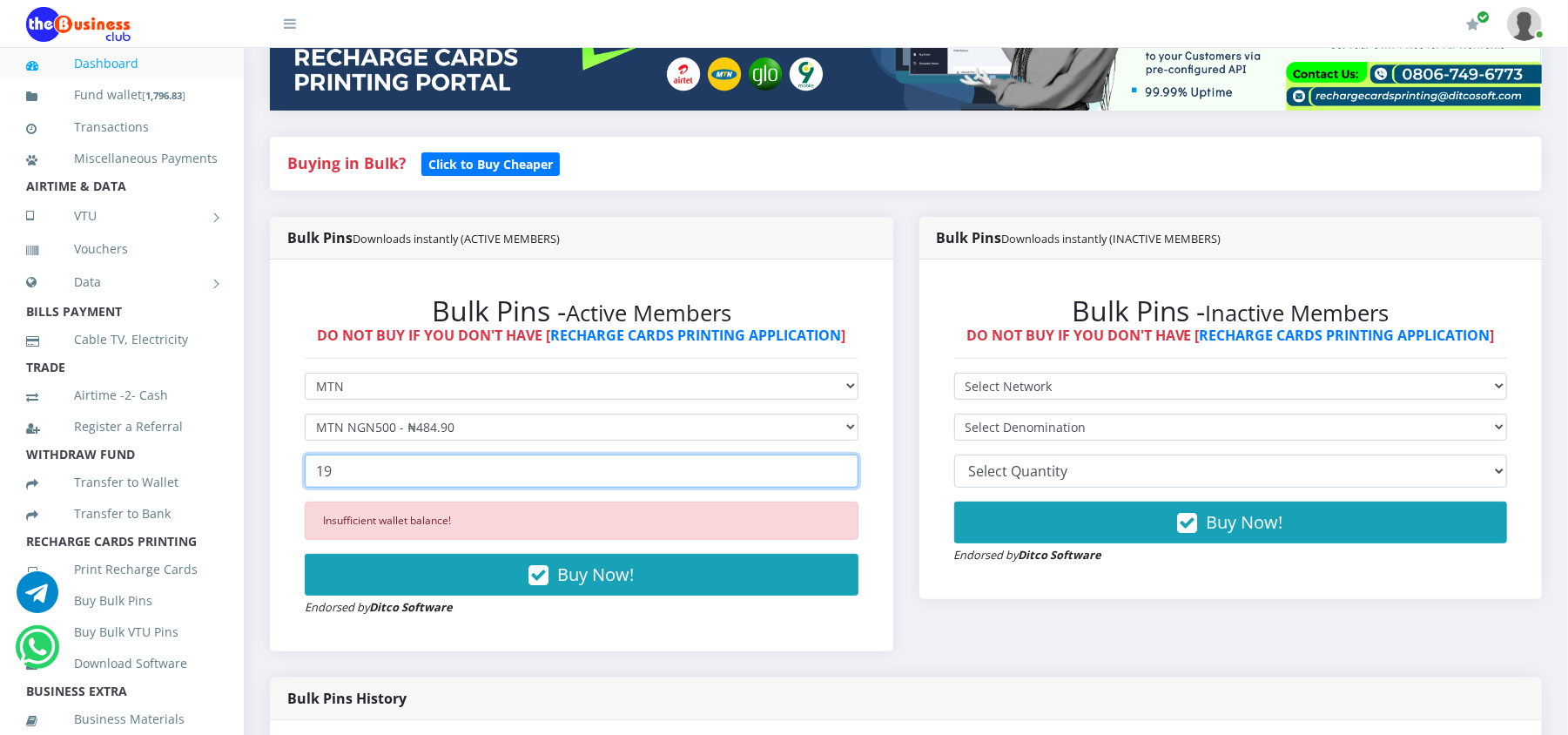 click on "19" at bounding box center [582, 471] 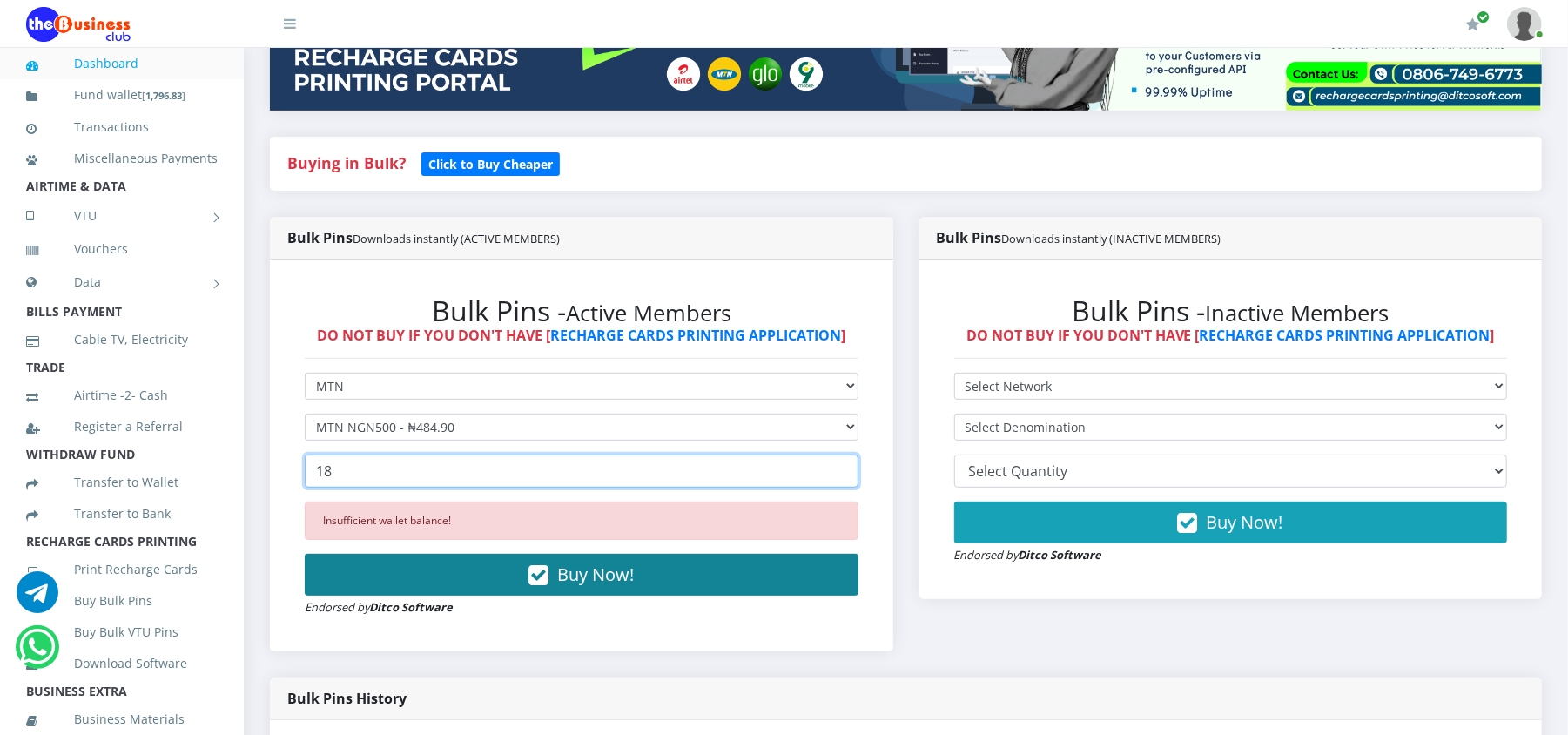 type on "18" 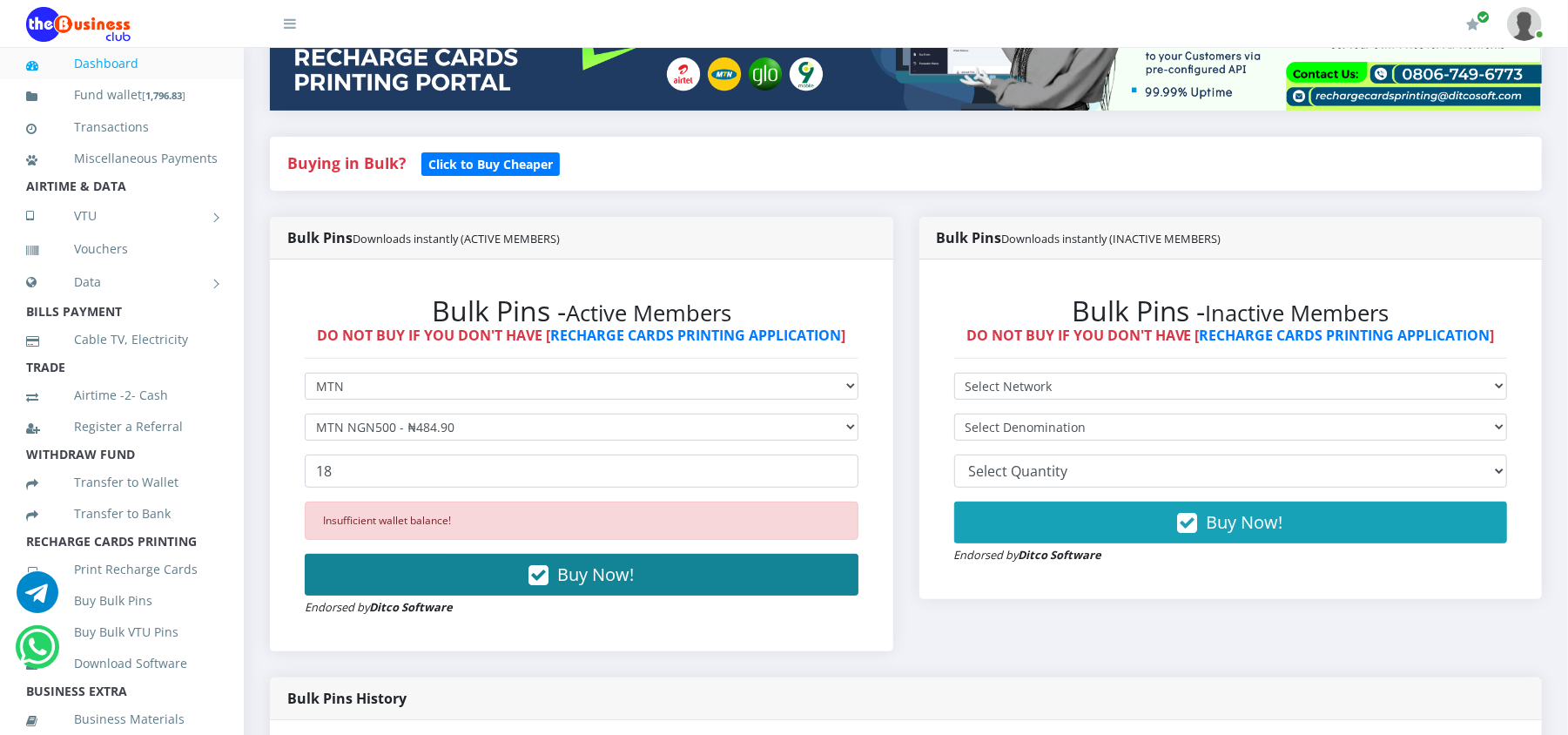 click on "Buy Now!" at bounding box center (582, 575) 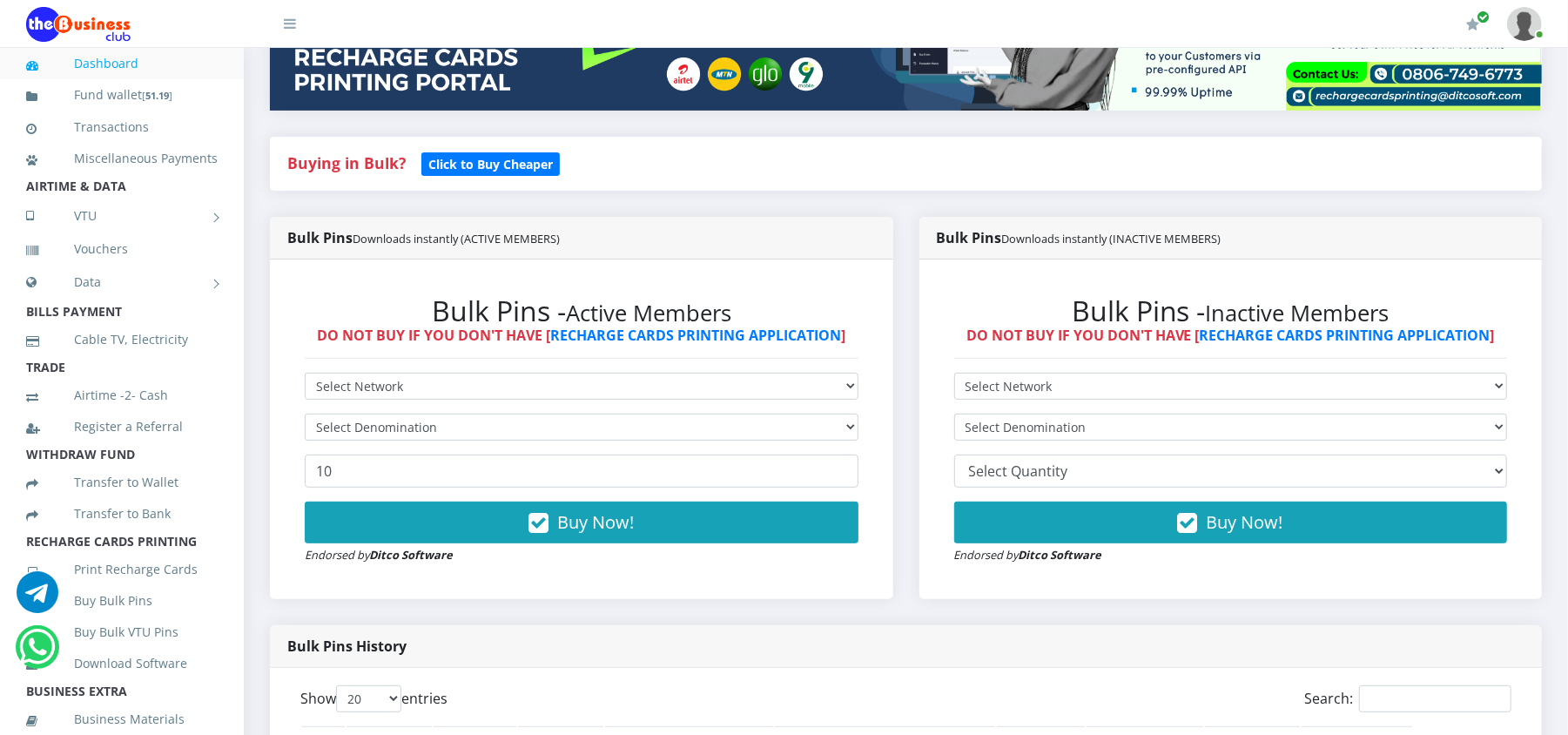 scroll, scrollTop: 0, scrollLeft: 0, axis: both 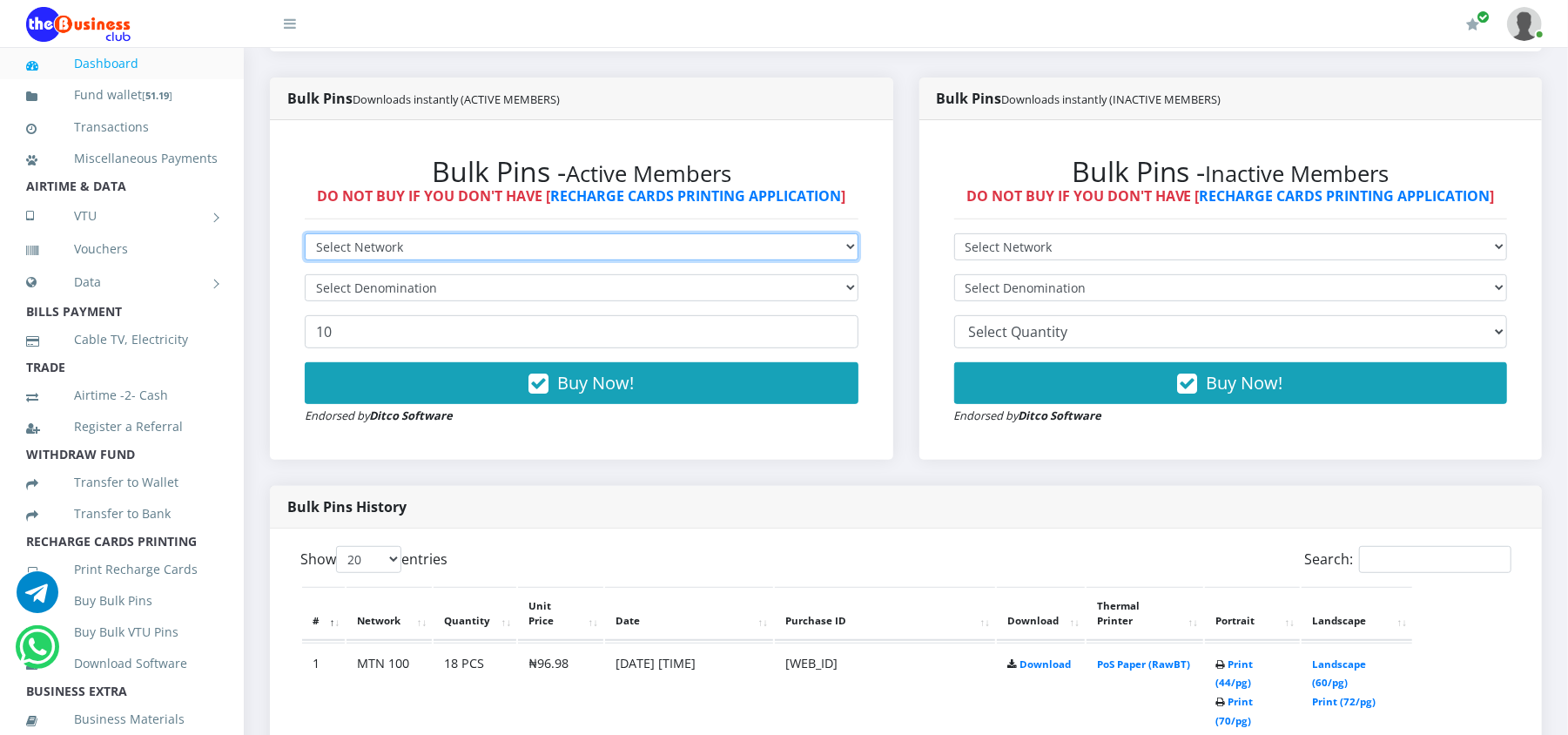 click on "Select Network
MTN
Globacom
9Mobile
Airtel" at bounding box center [582, 246] 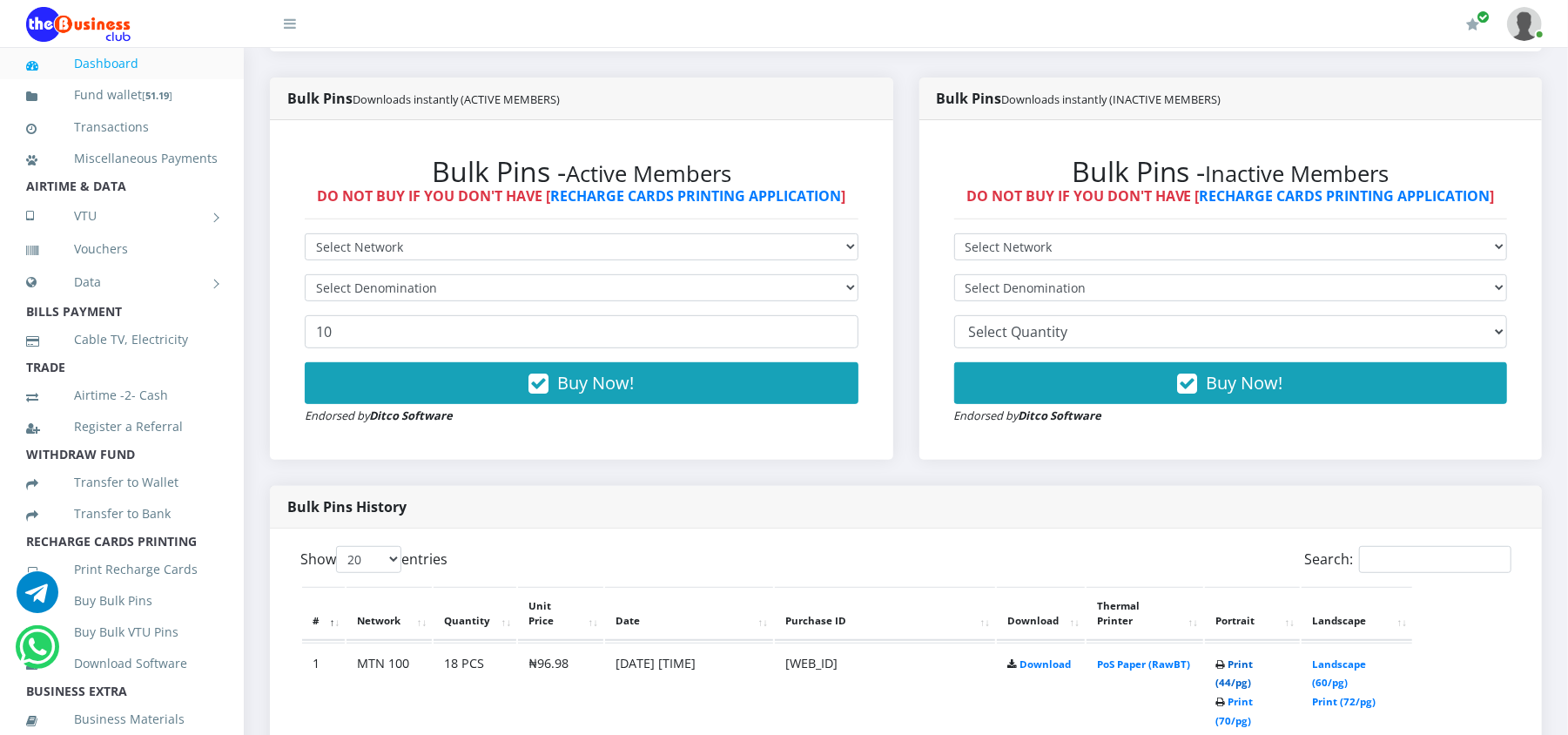 click on "Print (44/pg)" at bounding box center [1234, 673] 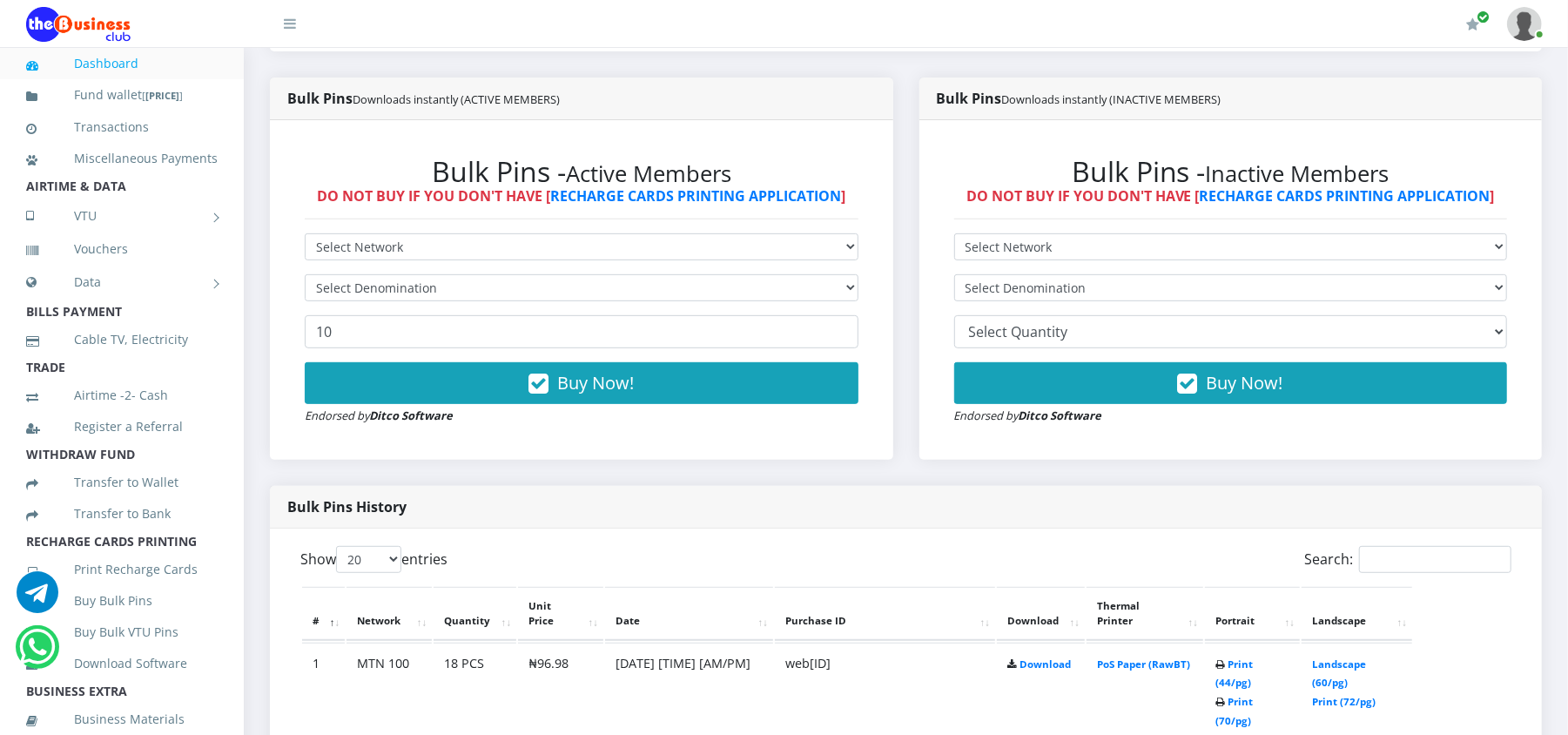 scroll, scrollTop: 0, scrollLeft: 0, axis: both 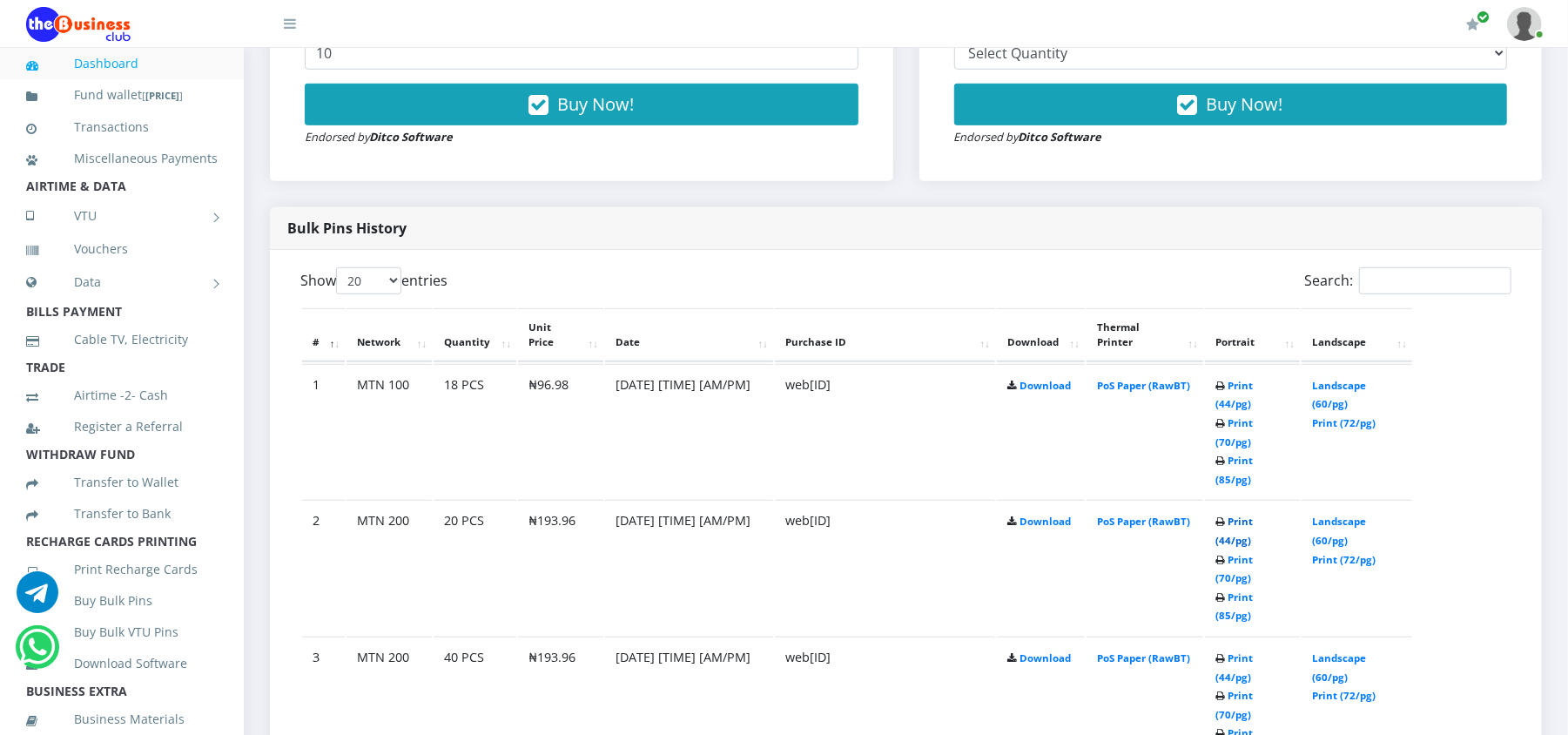 click on "Print (44/pg)" at bounding box center [1234, 530] 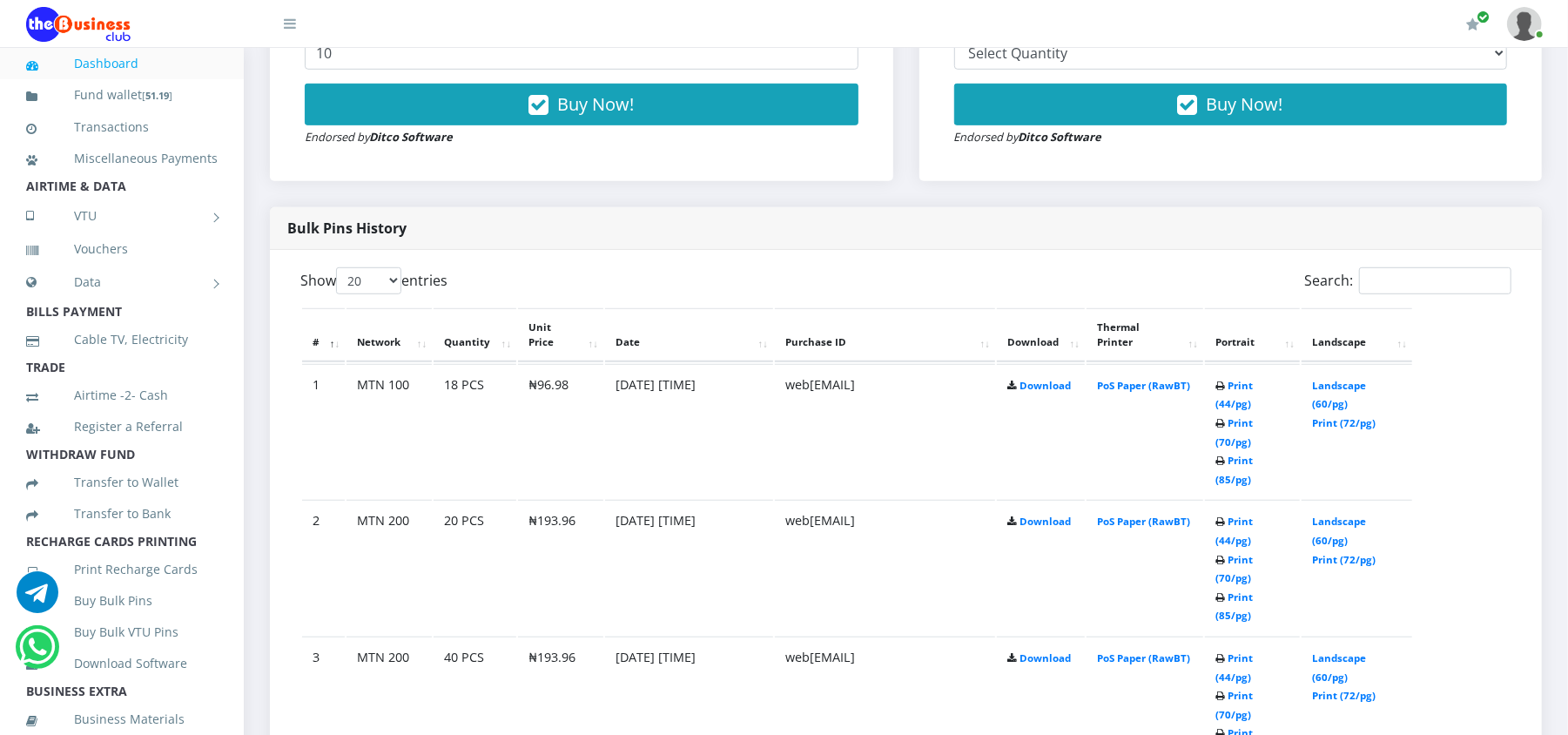 scroll, scrollTop: 0, scrollLeft: 0, axis: both 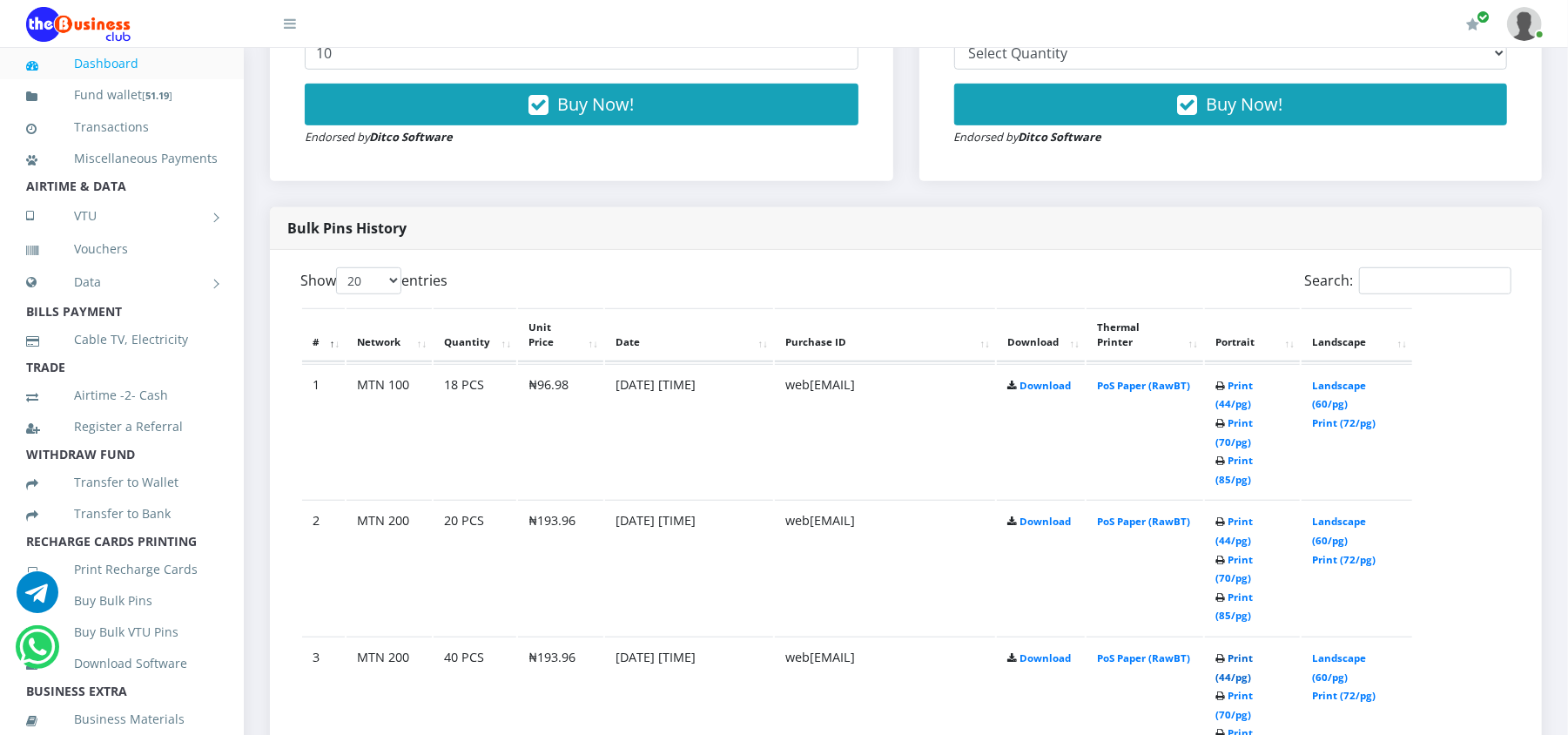 click on "Print (44/pg)" at bounding box center [1234, 667] 